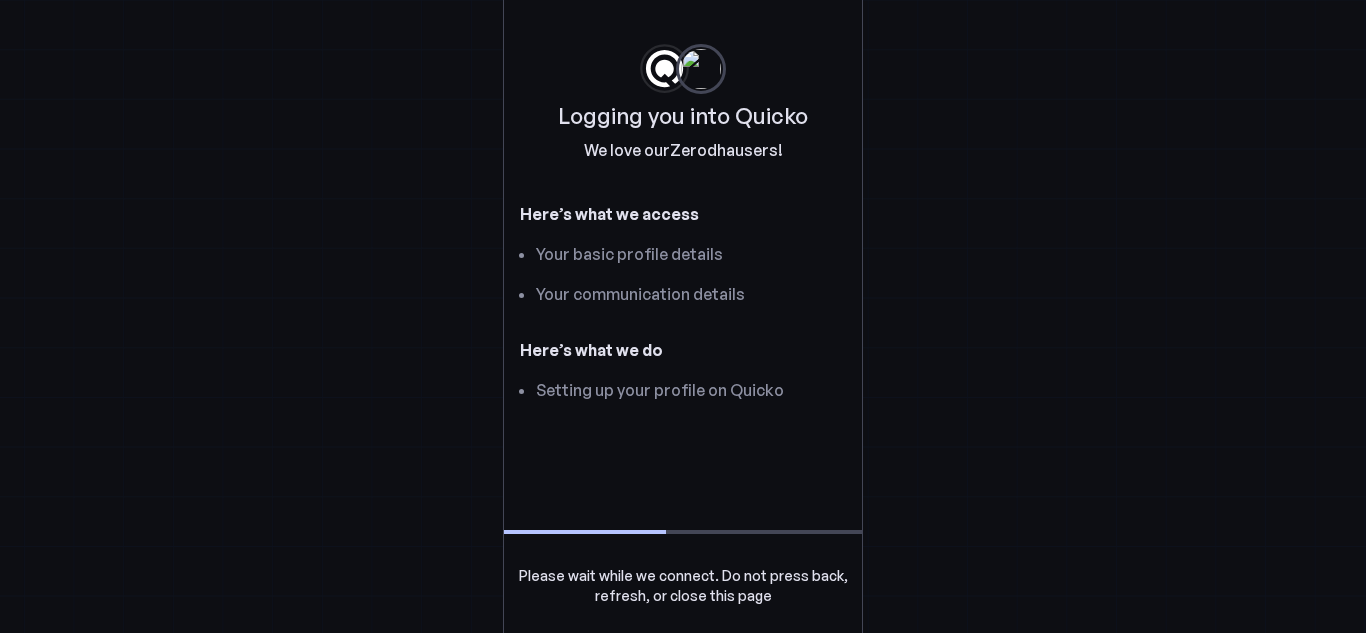 scroll, scrollTop: 0, scrollLeft: 0, axis: both 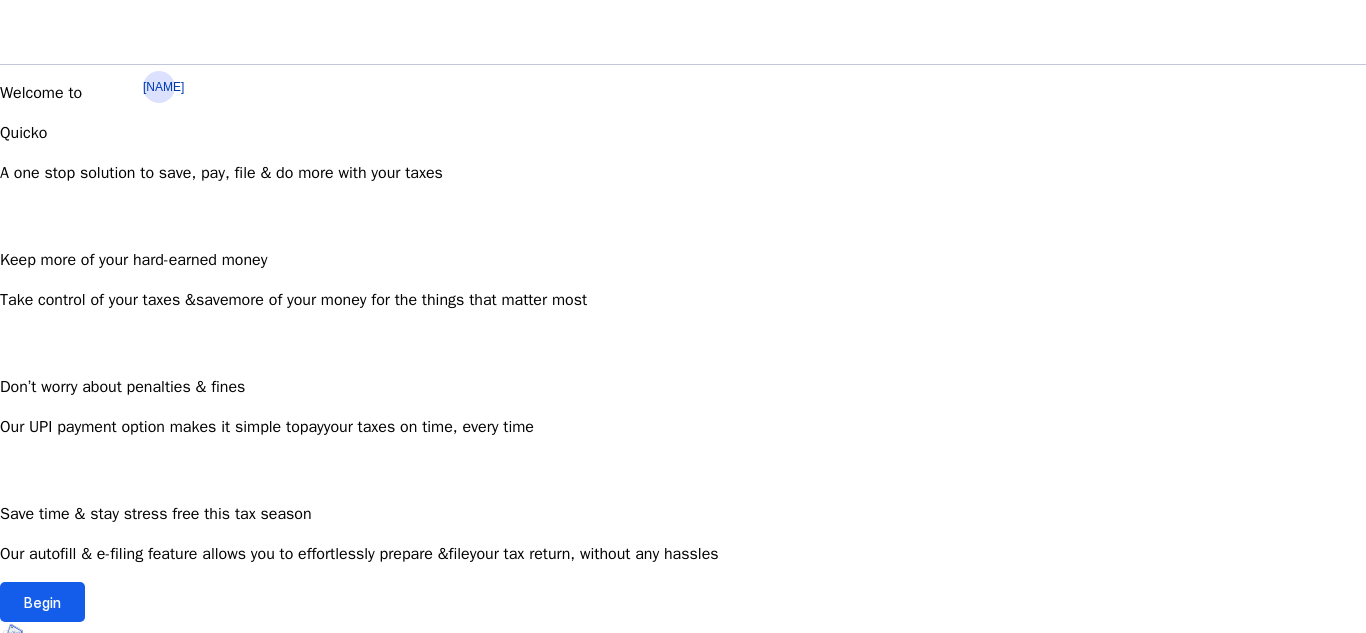 click at bounding box center (42, 602) 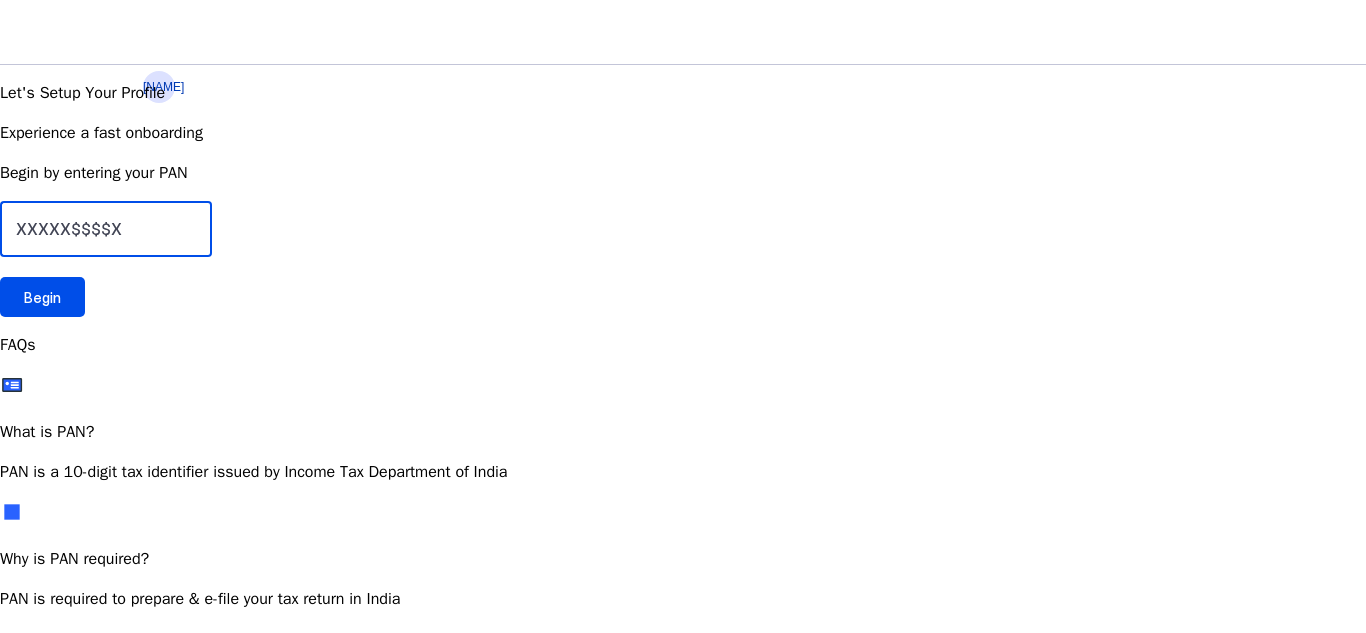 click at bounding box center [106, 229] 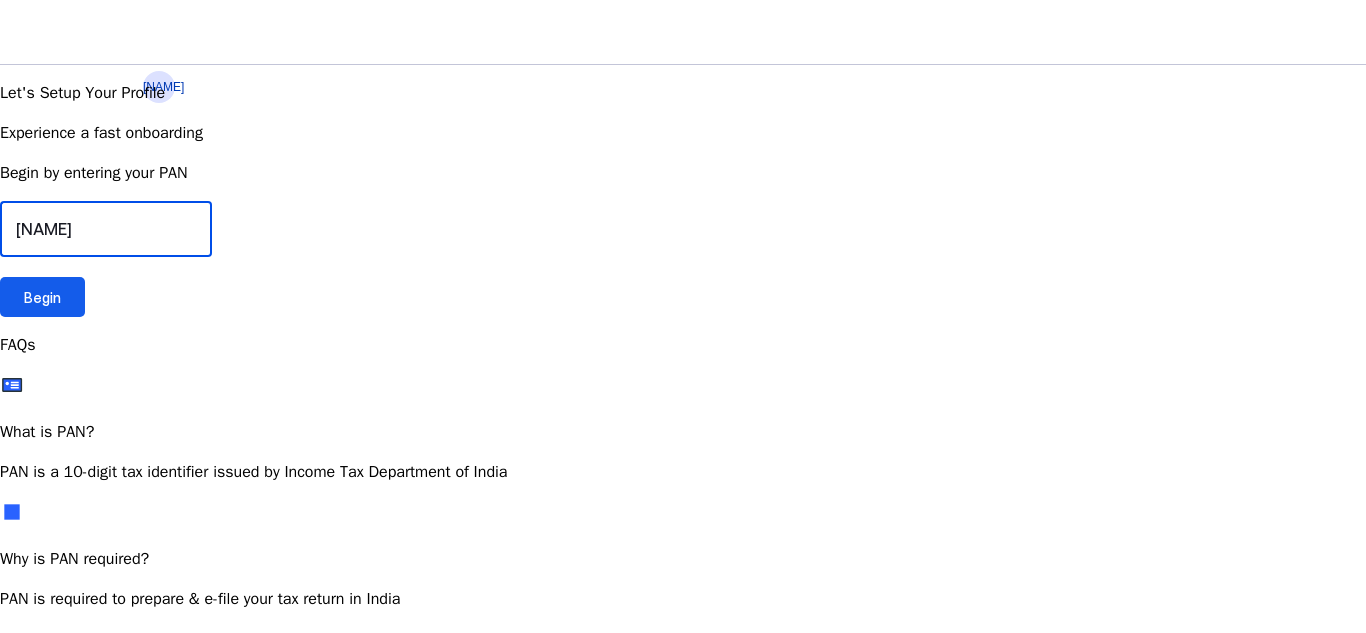 type on "[NAME]" 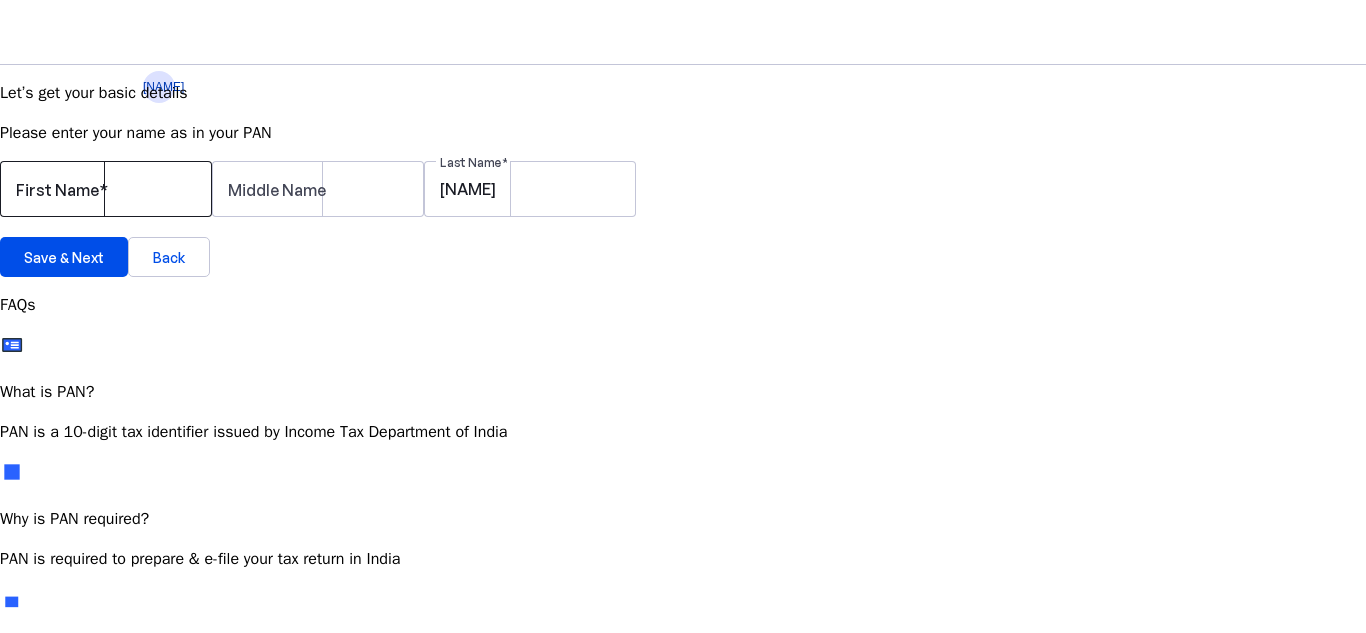 click at bounding box center (103, 190) 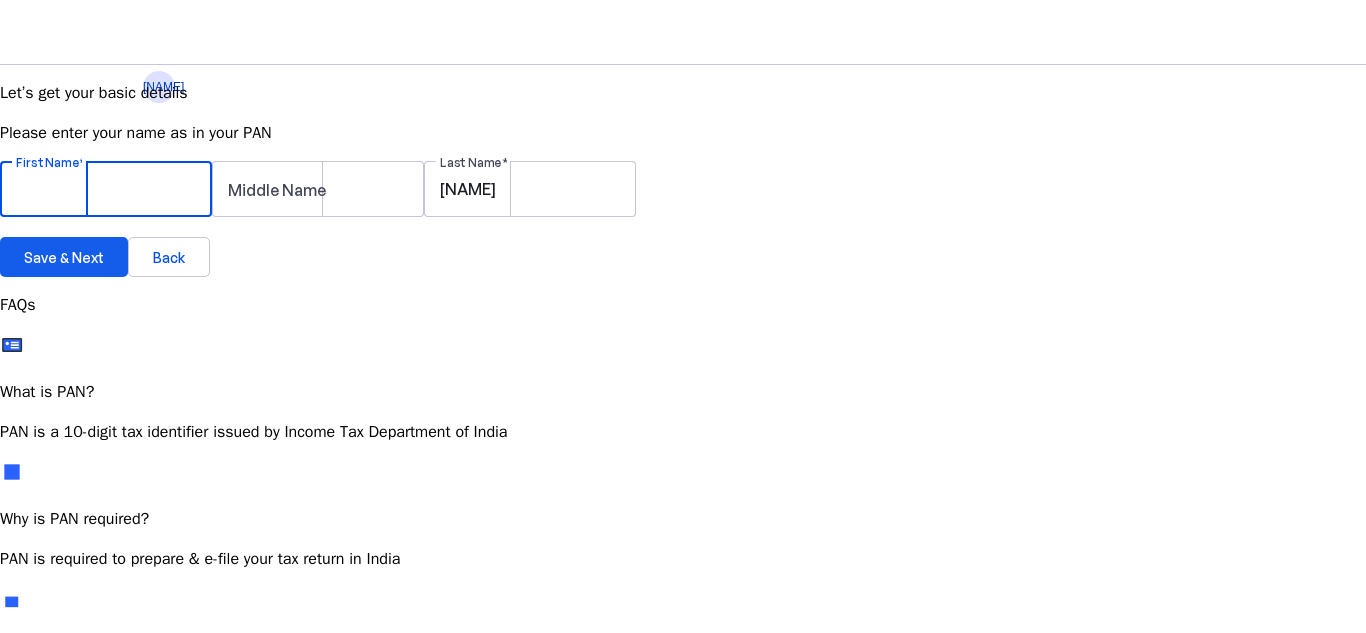 click on "Save & Next" at bounding box center [64, 257] 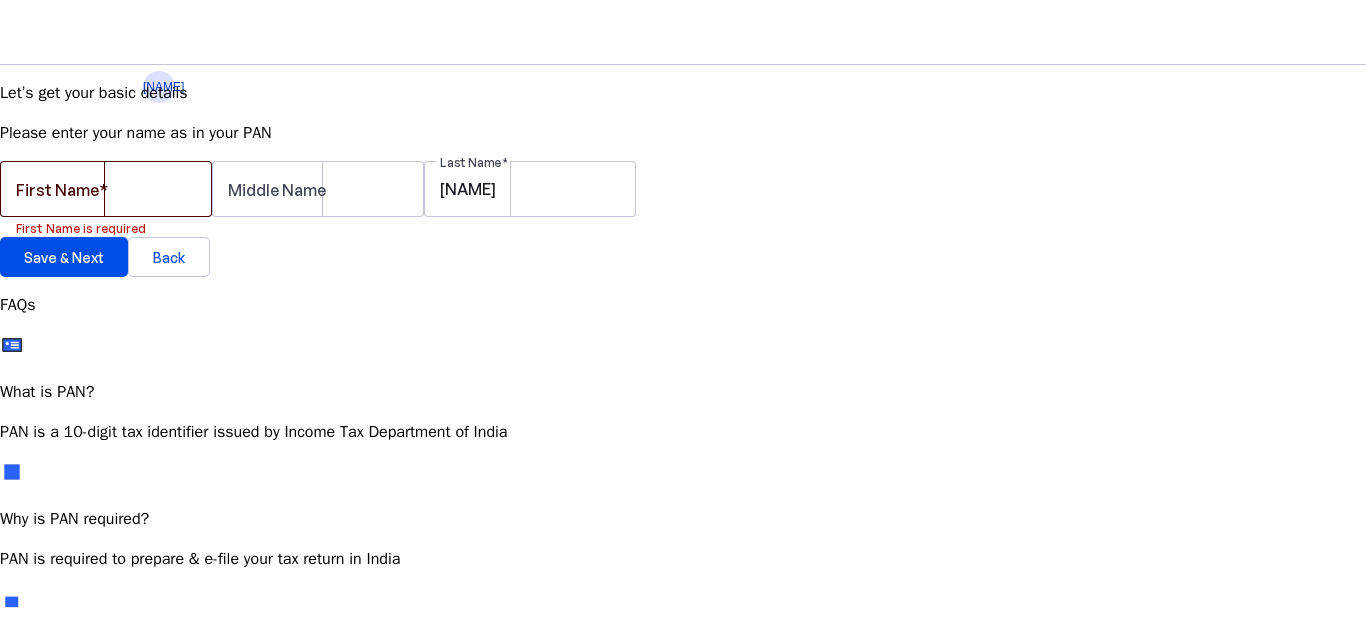 click on "First Name" at bounding box center [62, 190] 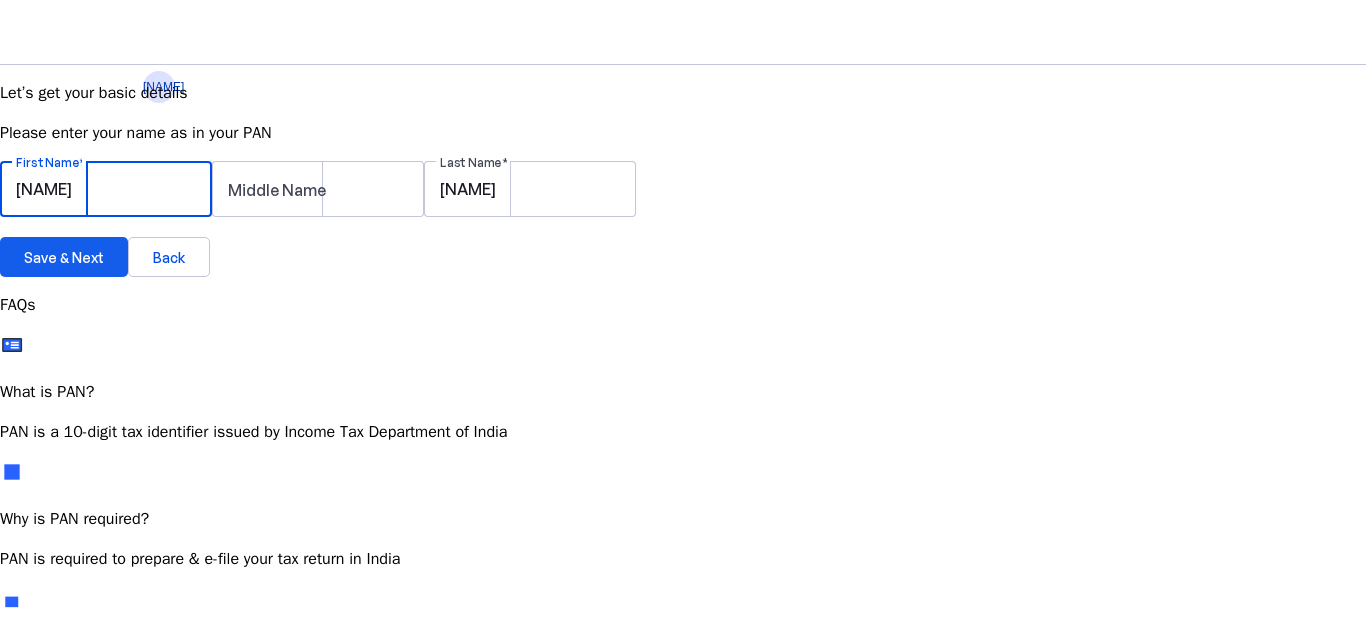 type on "[NAME]" 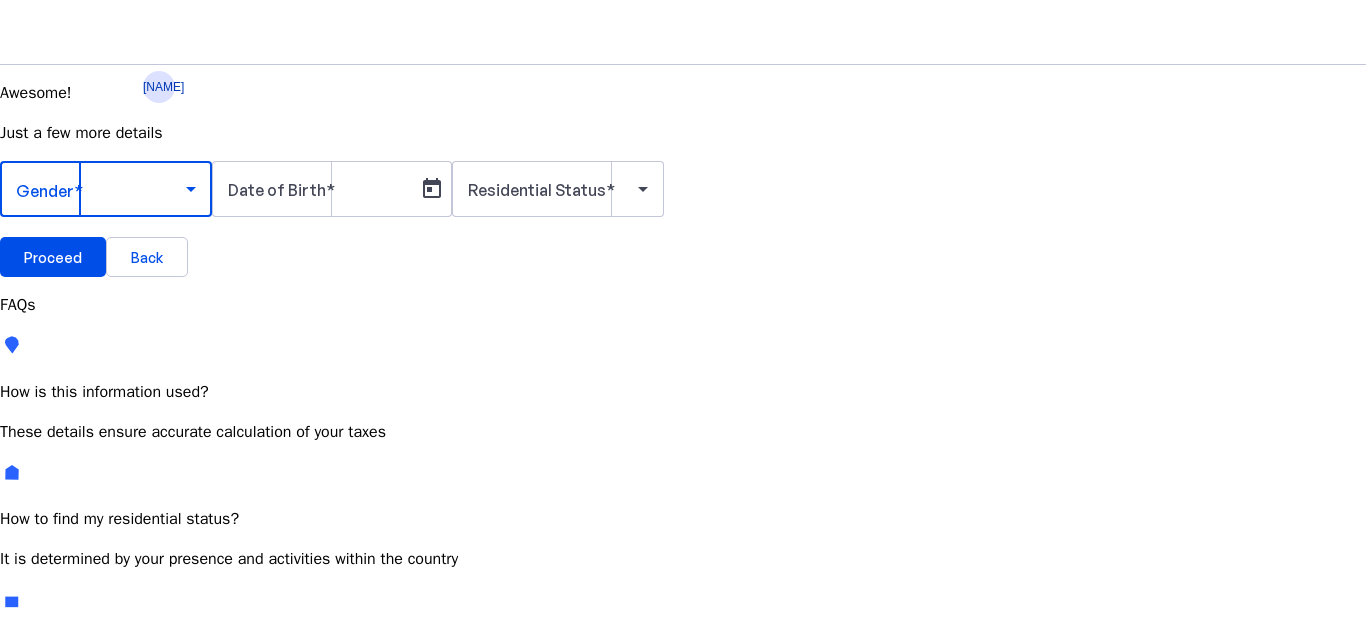 click at bounding box center (101, 189) 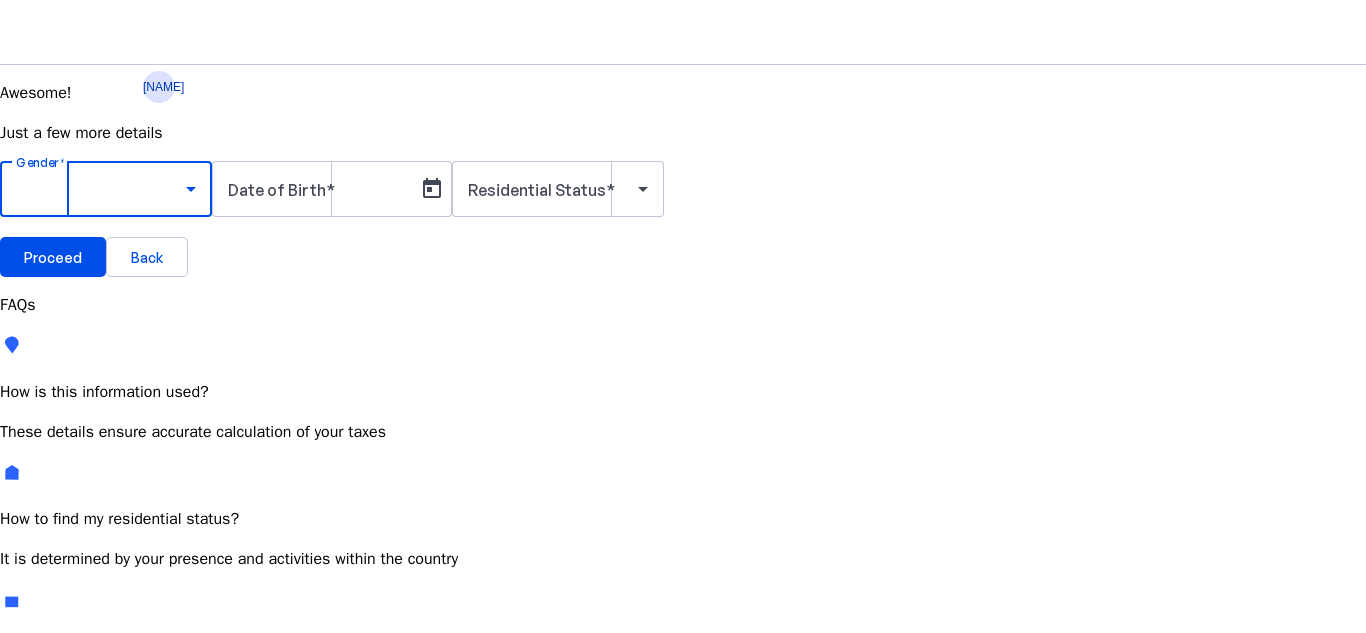 click on "Male" at bounding box center [154, 746] 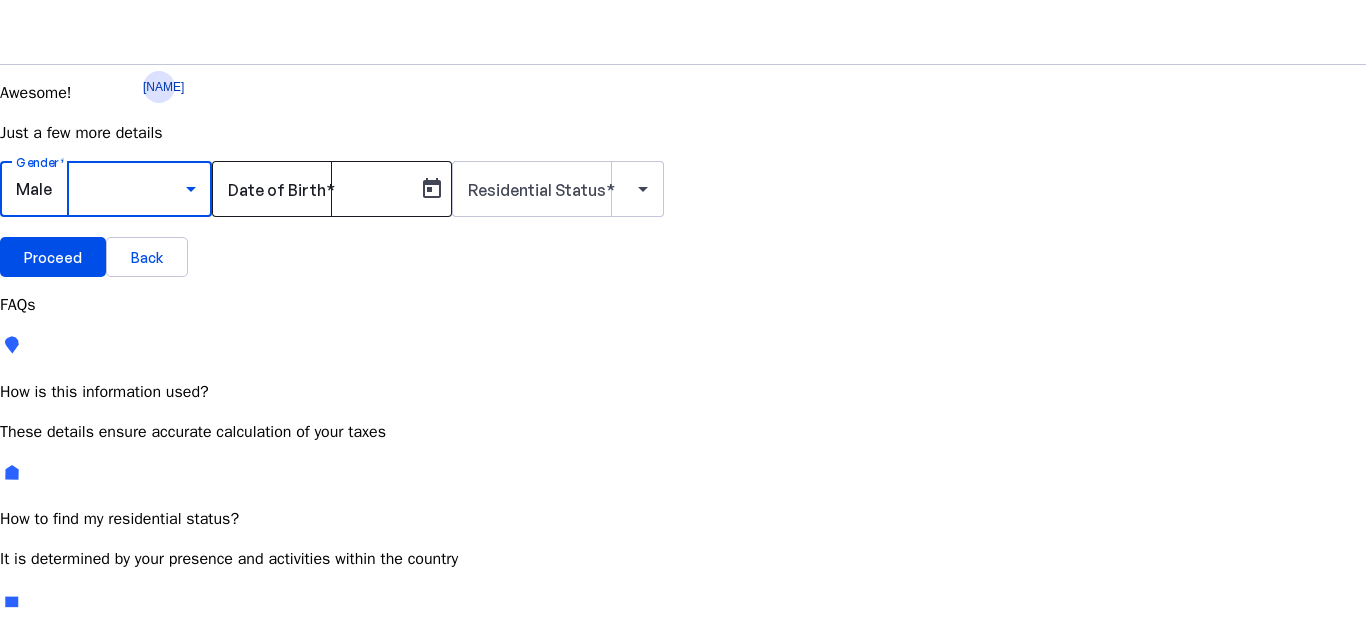 click on "Date of Birth" at bounding box center [277, 190] 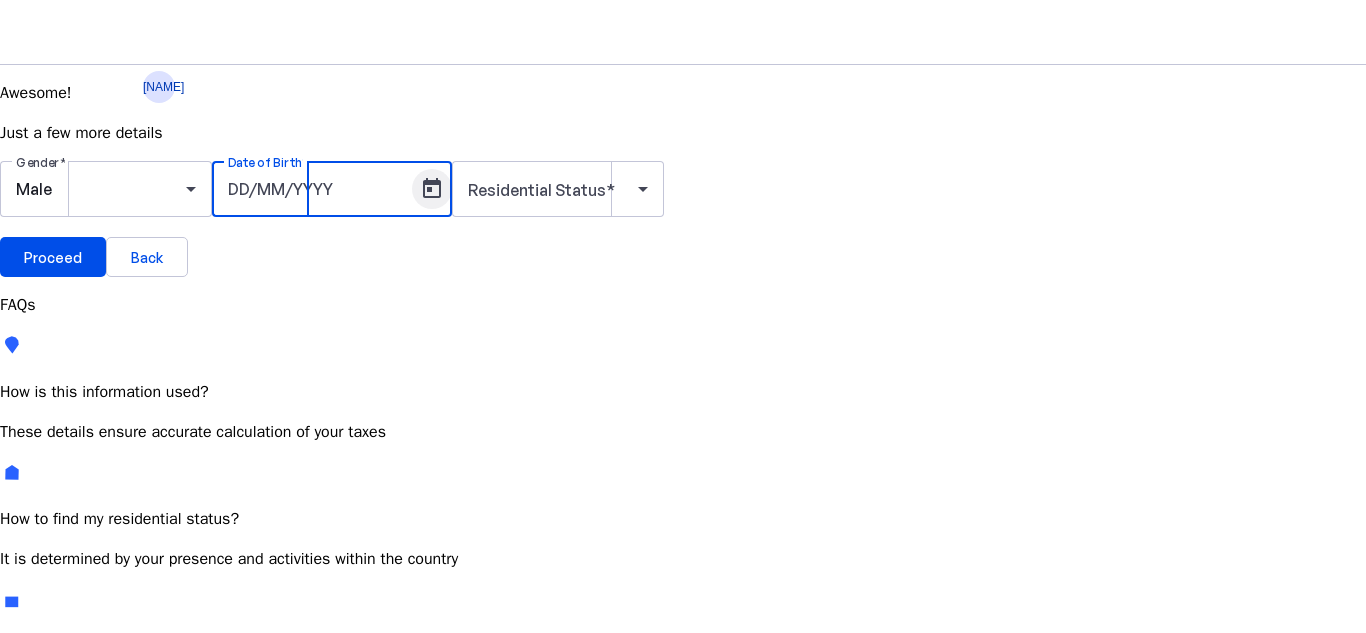 click at bounding box center [432, 189] 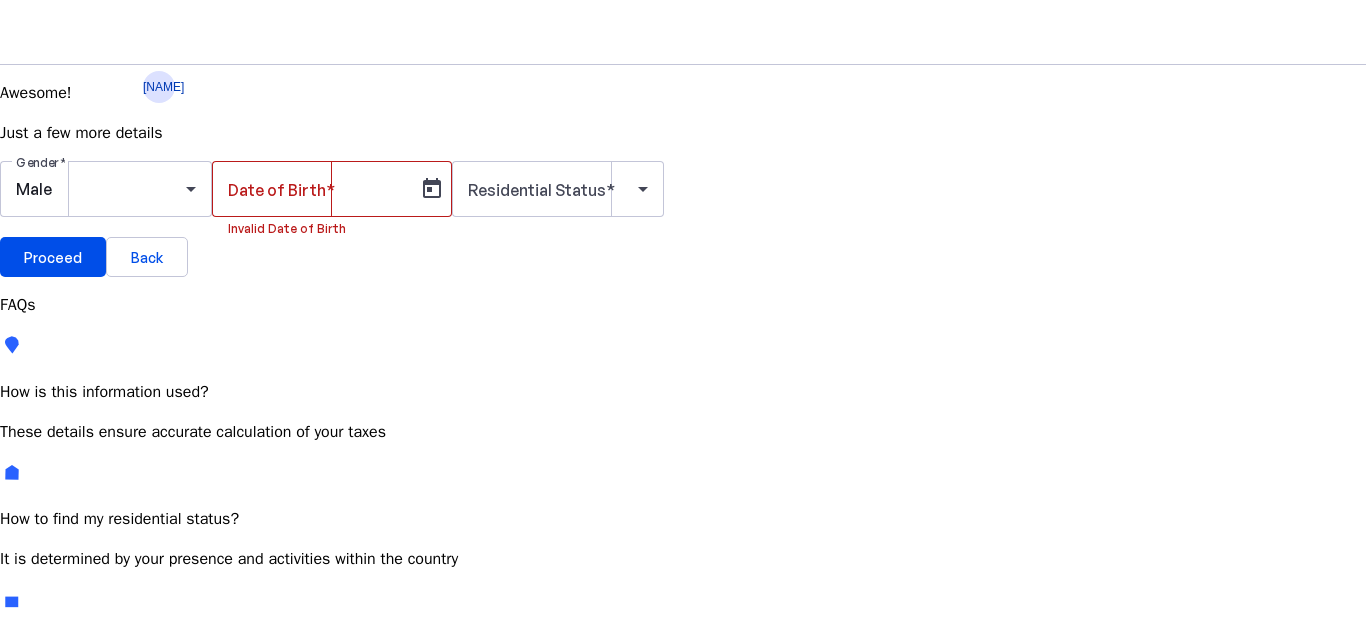 click at bounding box center [157, 757] 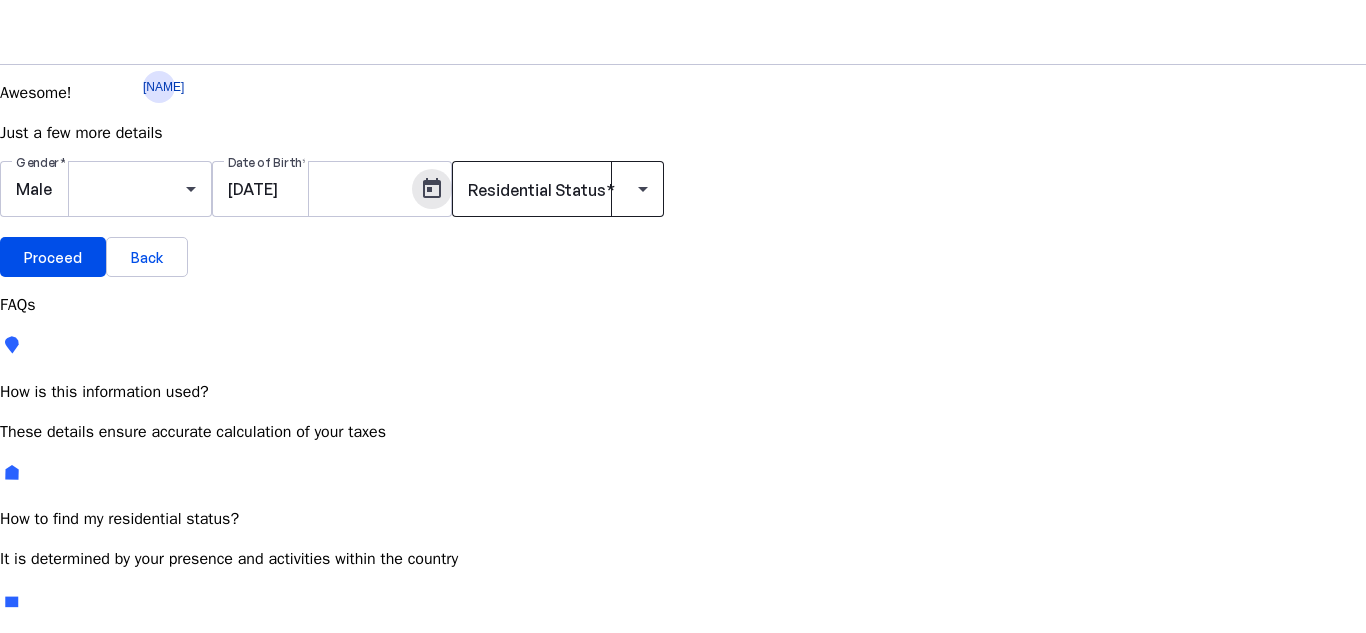 click on "Residential Status" at bounding box center (537, 190) 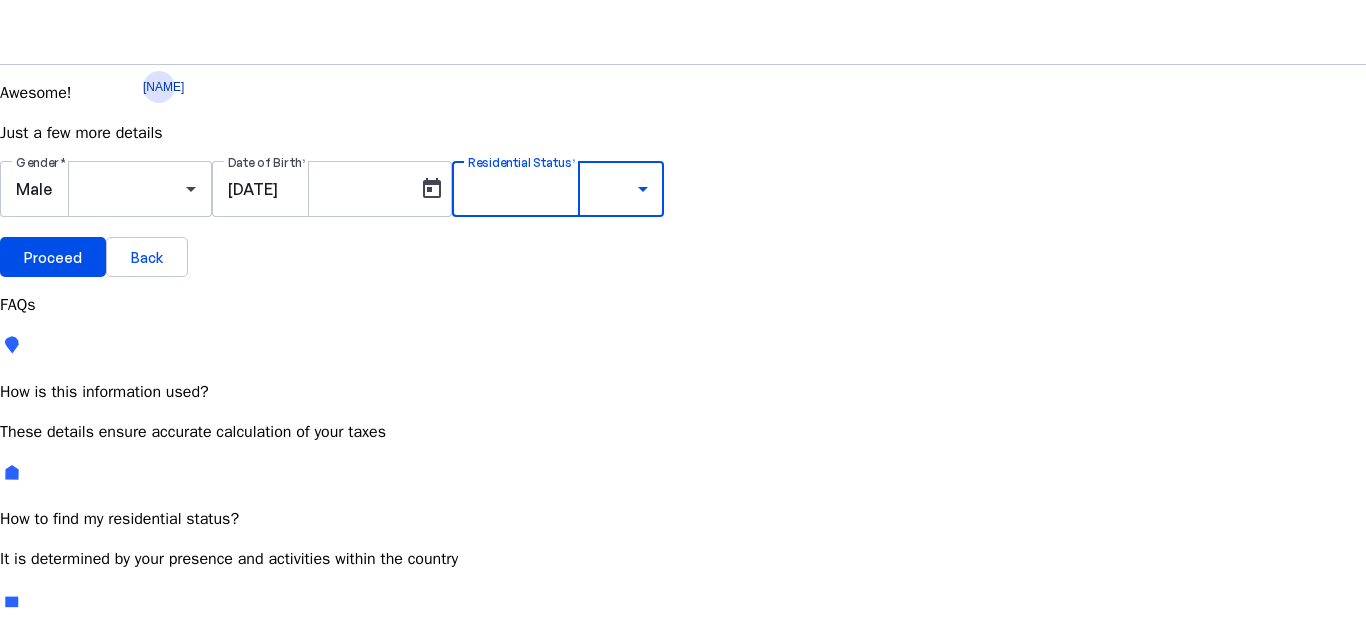 click on "Resident Most Common" at bounding box center [72, 766] 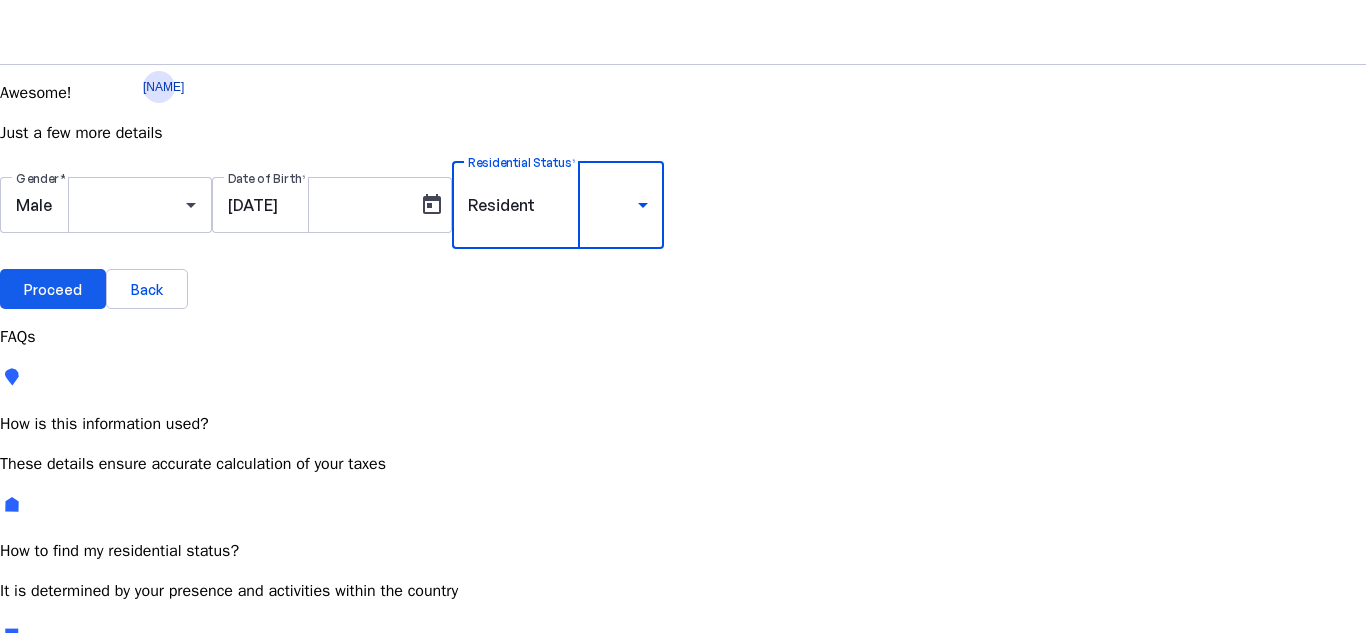 click on "Proceed" at bounding box center (53, 289) 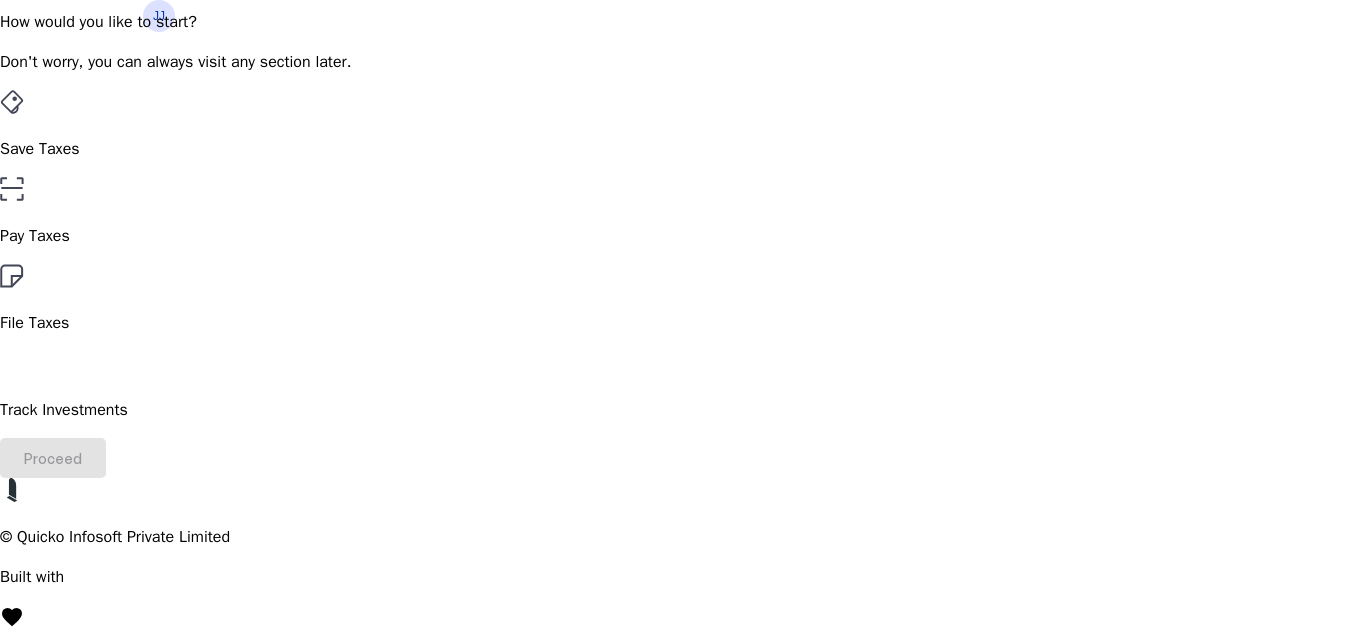 scroll, scrollTop: 100, scrollLeft: 0, axis: vertical 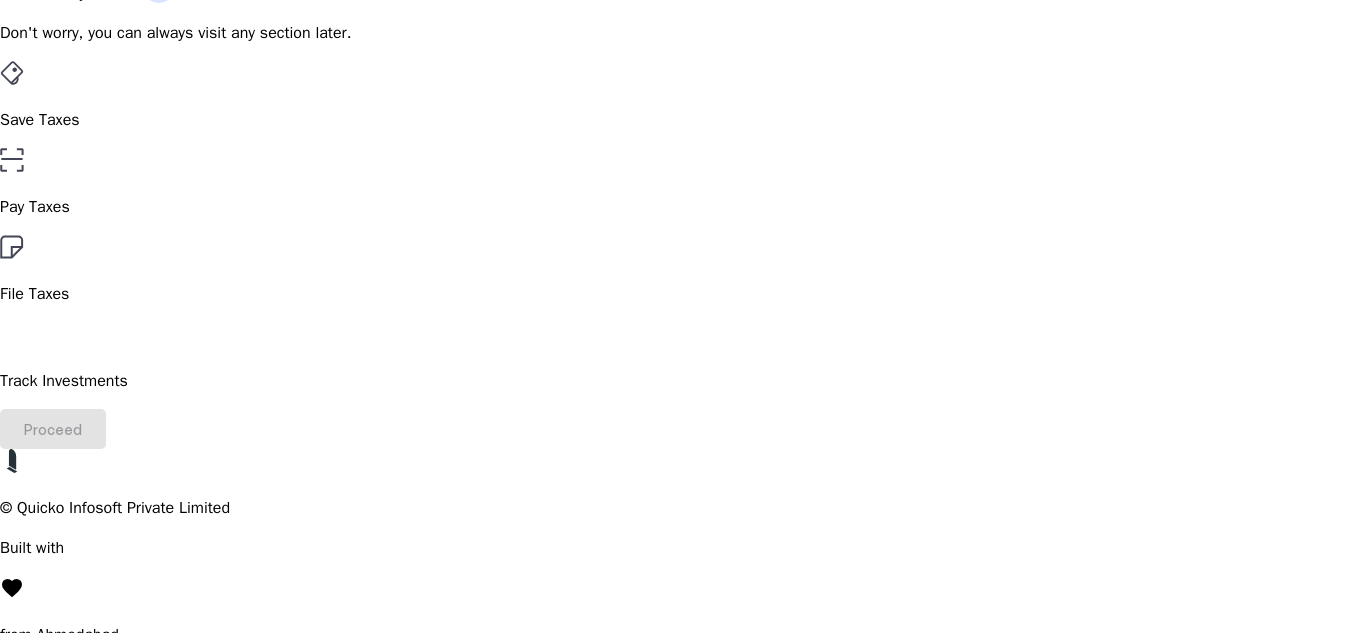 click on "File Taxes" at bounding box center (683, 270) 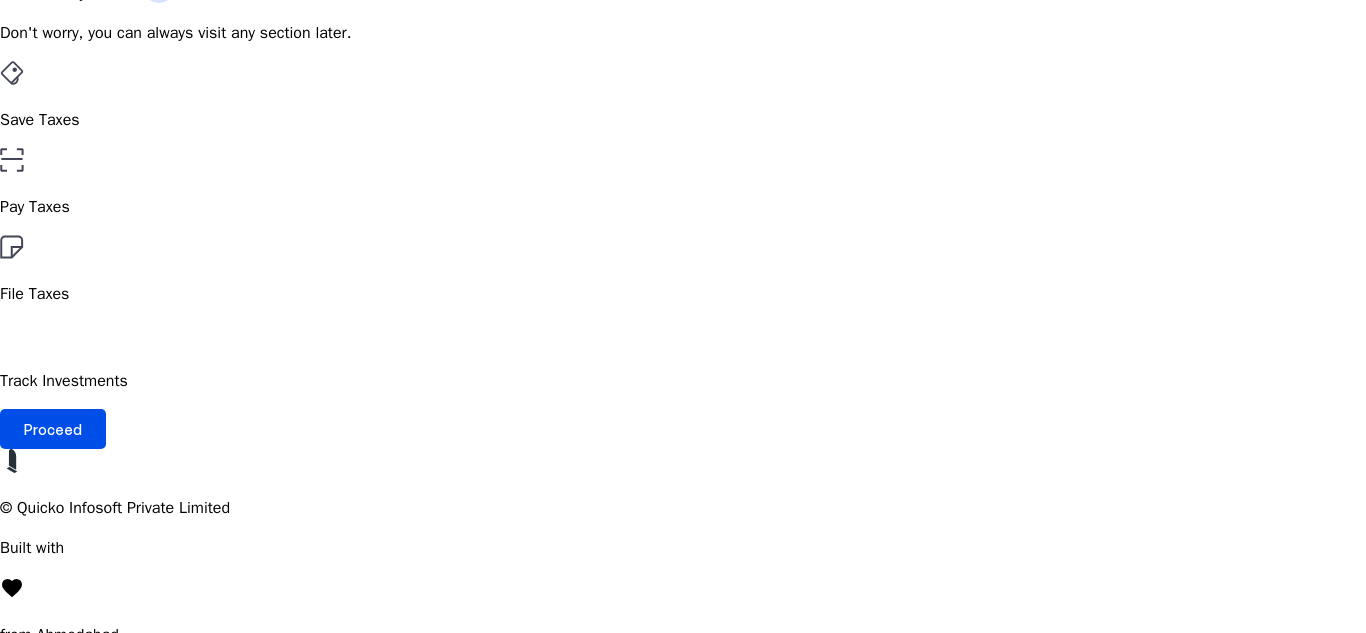 click on "Pay Taxes" at bounding box center [683, 120] 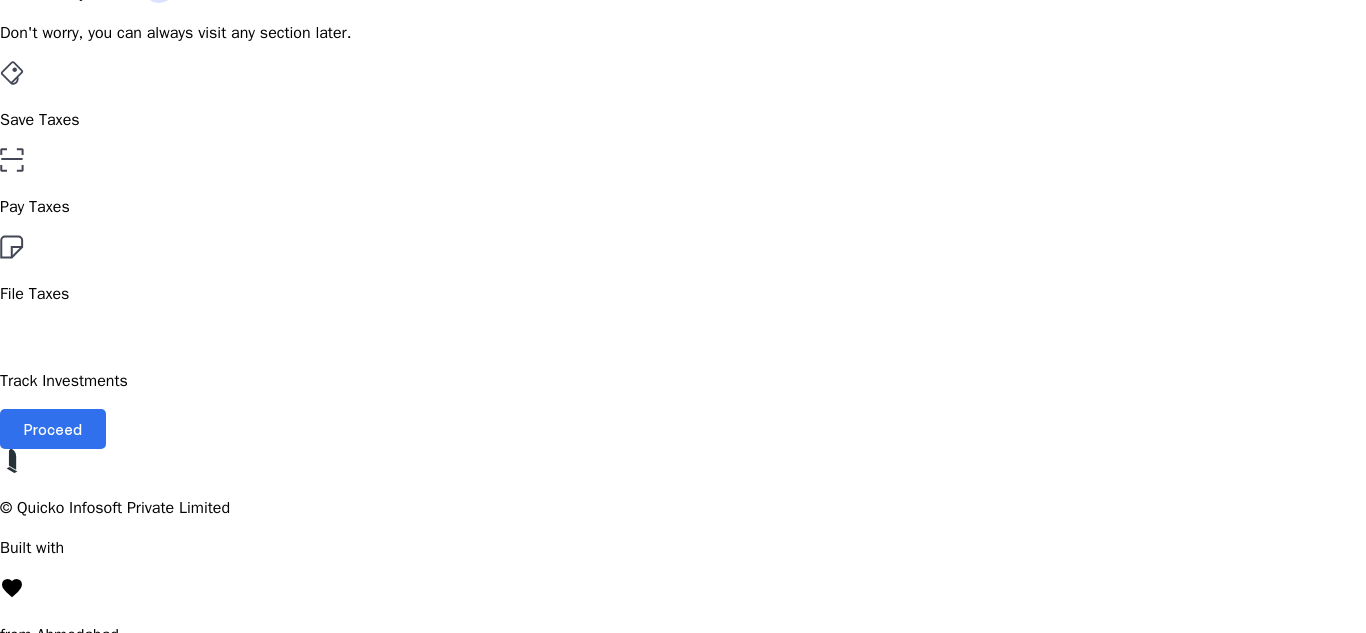 click at bounding box center (53, 429) 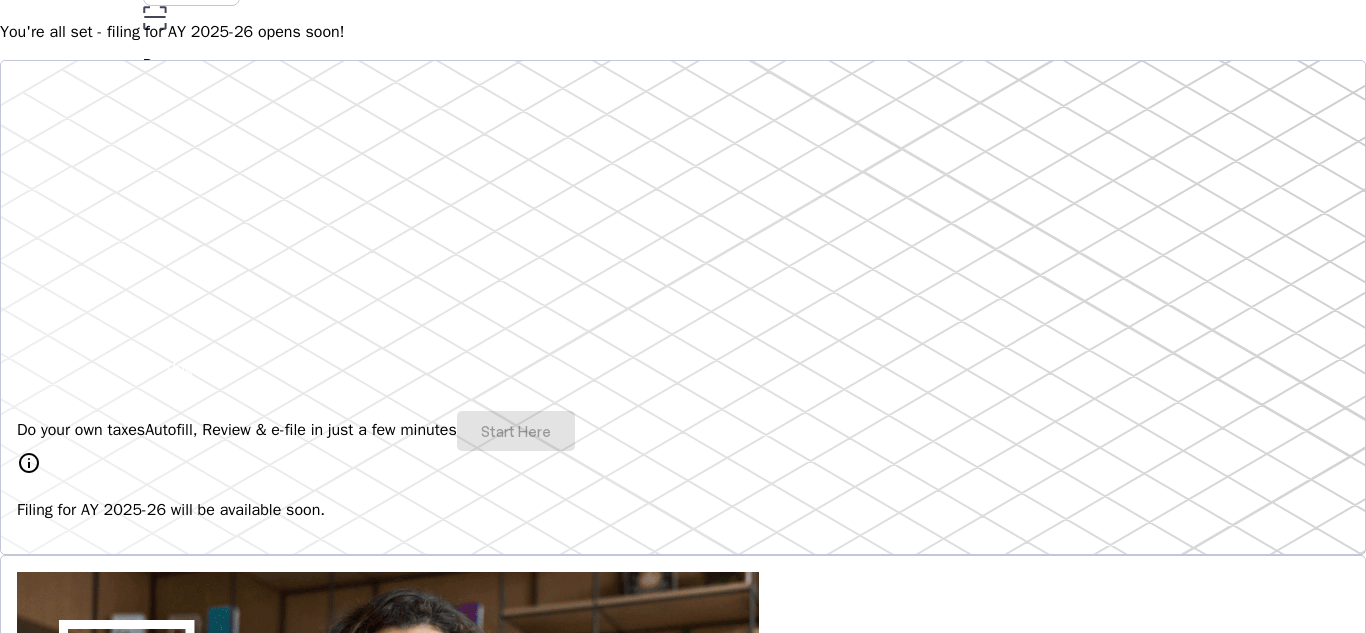 scroll, scrollTop: 0, scrollLeft: 0, axis: both 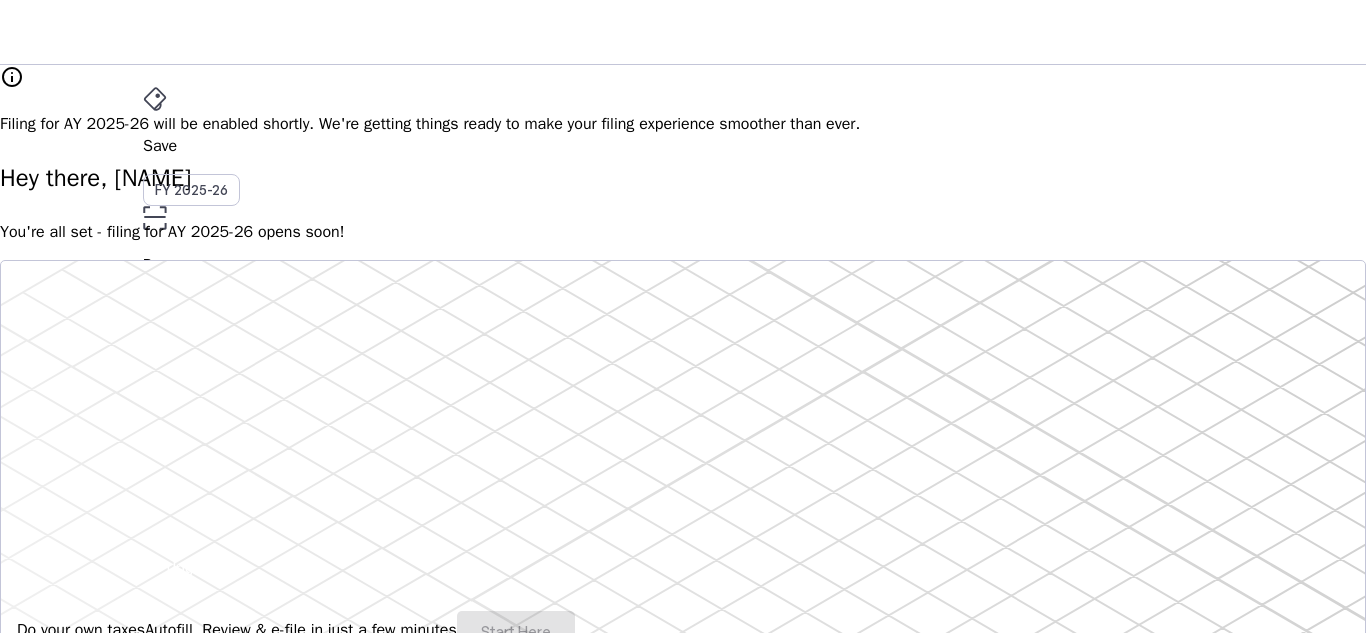 click on "More" at bounding box center (683, 440) 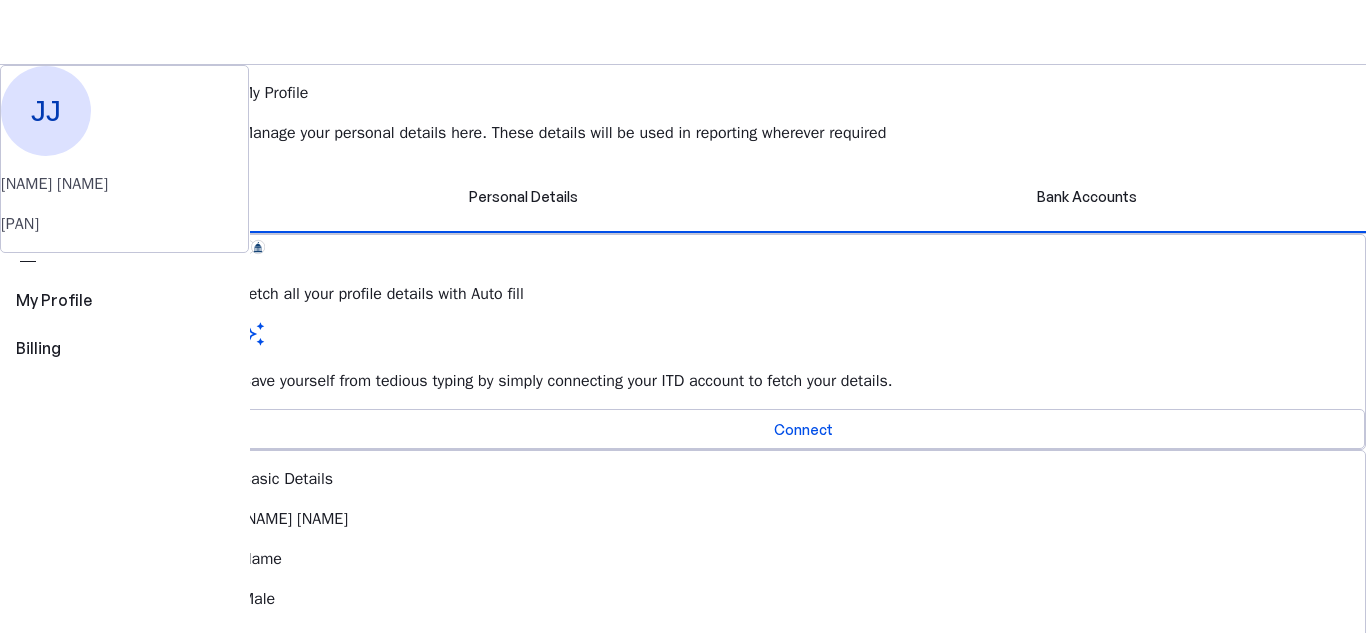 click on "Edit" at bounding box center [279, 847] 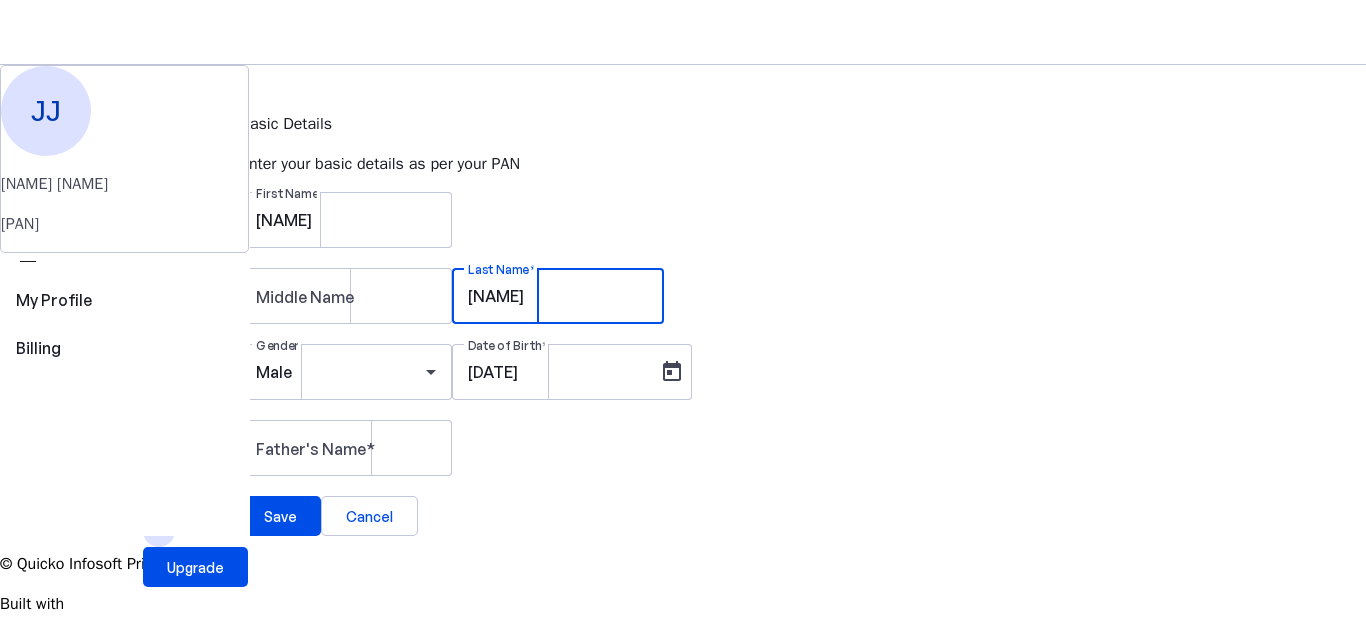 drag, startPoint x: 851, startPoint y: 343, endPoint x: 800, endPoint y: 346, distance: 51.088158 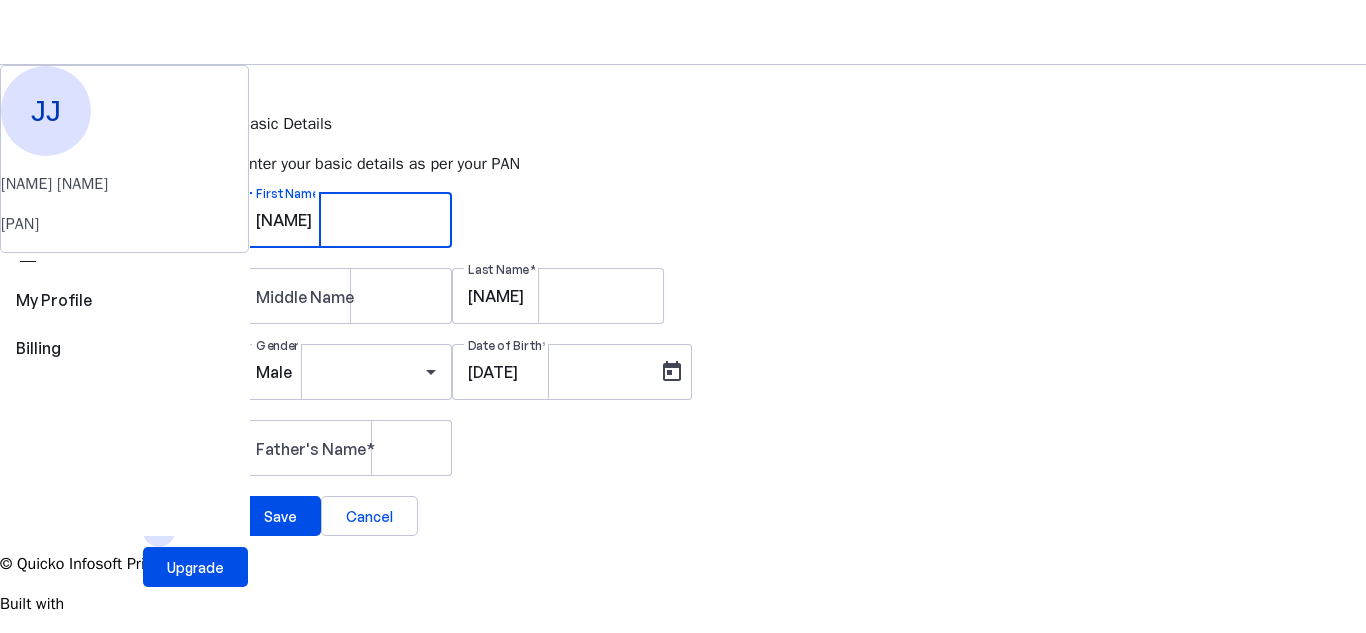 drag, startPoint x: 517, startPoint y: 250, endPoint x: 354, endPoint y: 258, distance: 163.1962 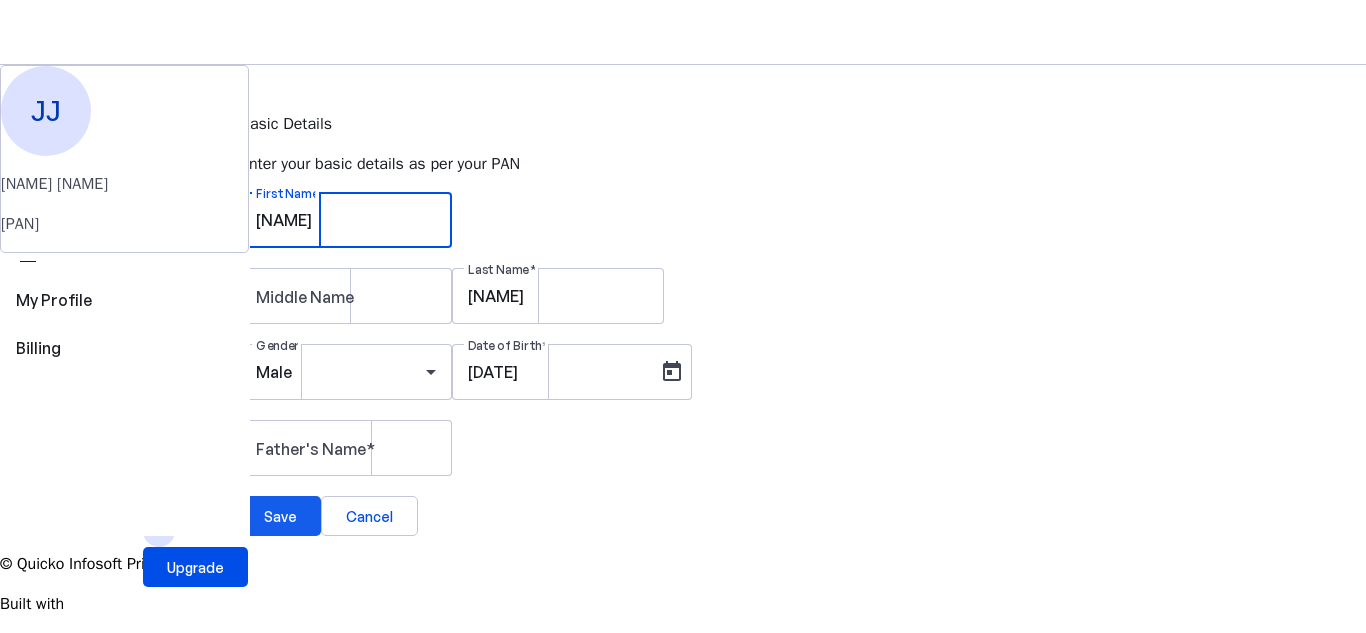 type on "[NAME]" 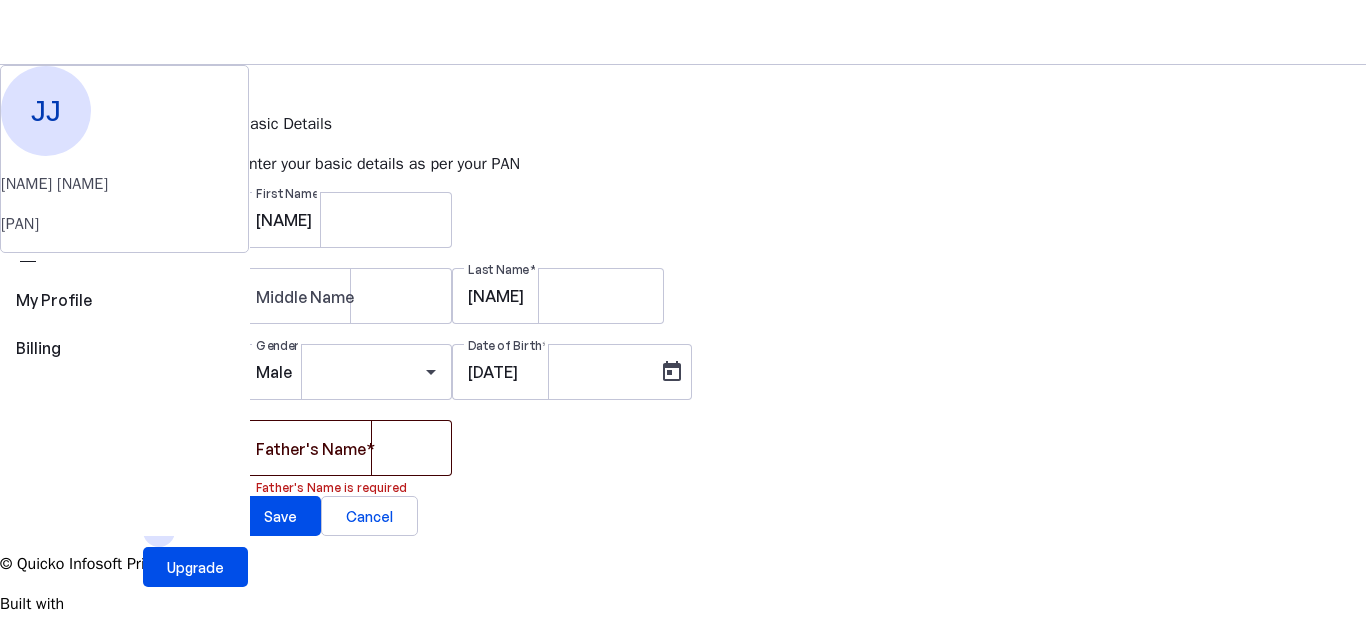 click on "Father's Name" at bounding box center [311, 449] 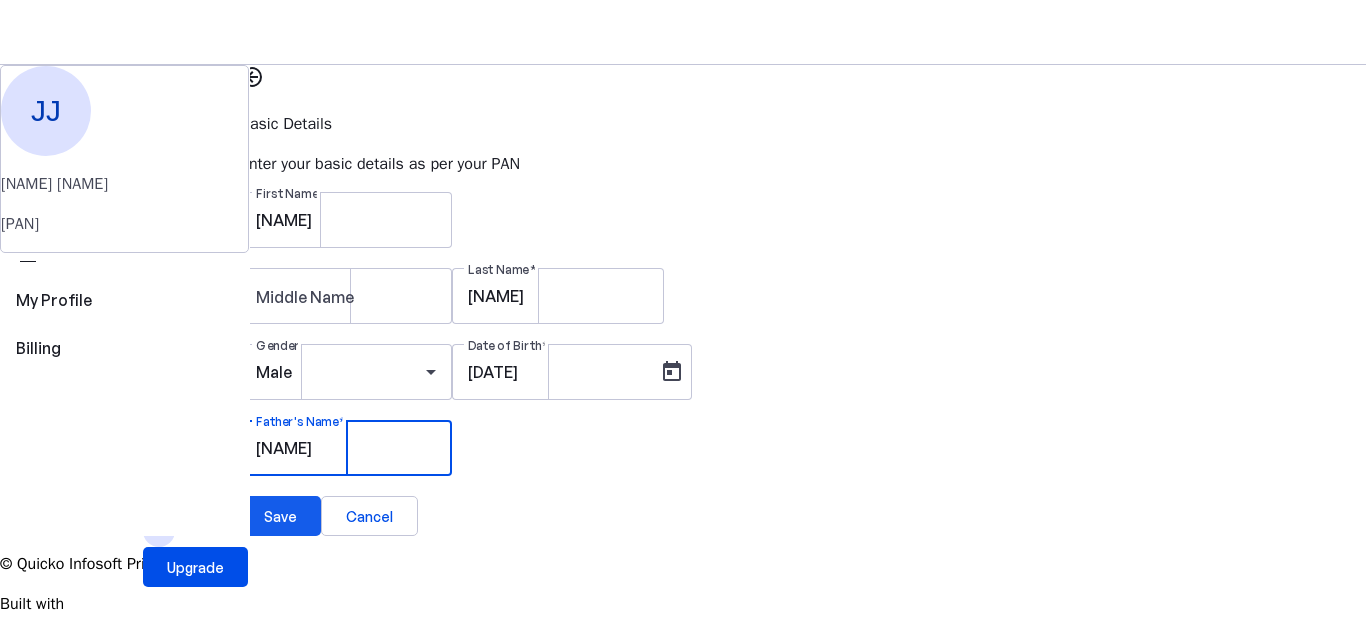type on "[NAME]" 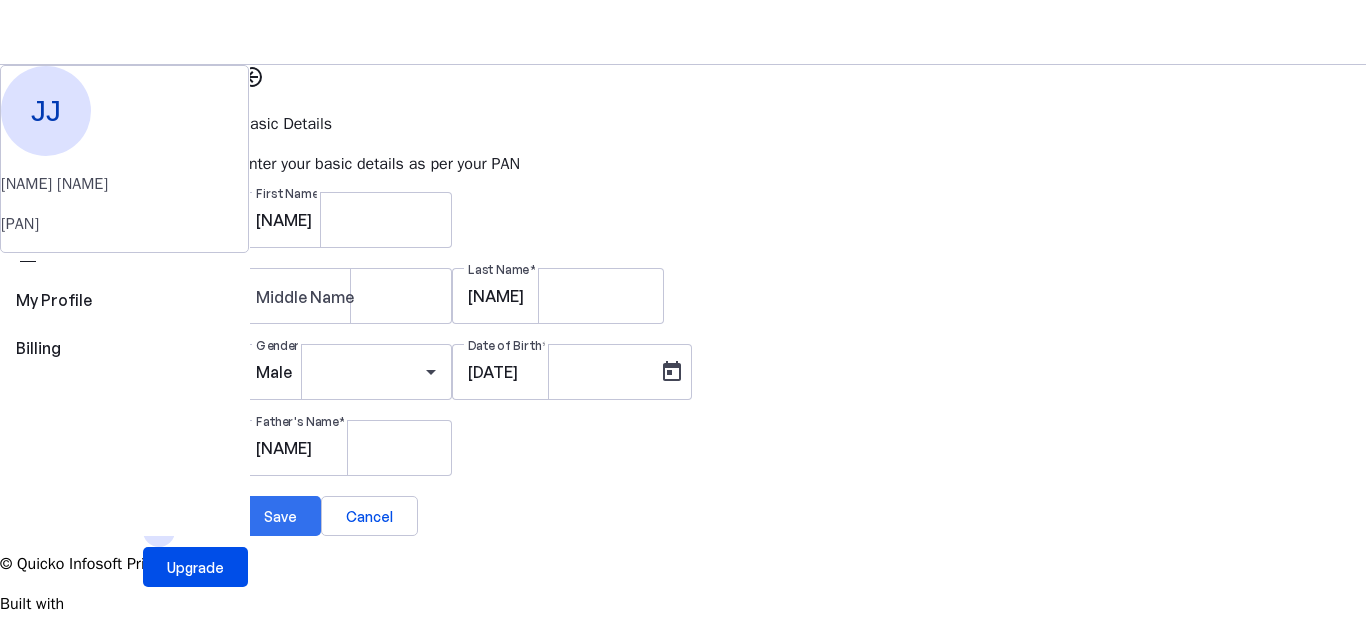 click on "Save" at bounding box center (280, 516) 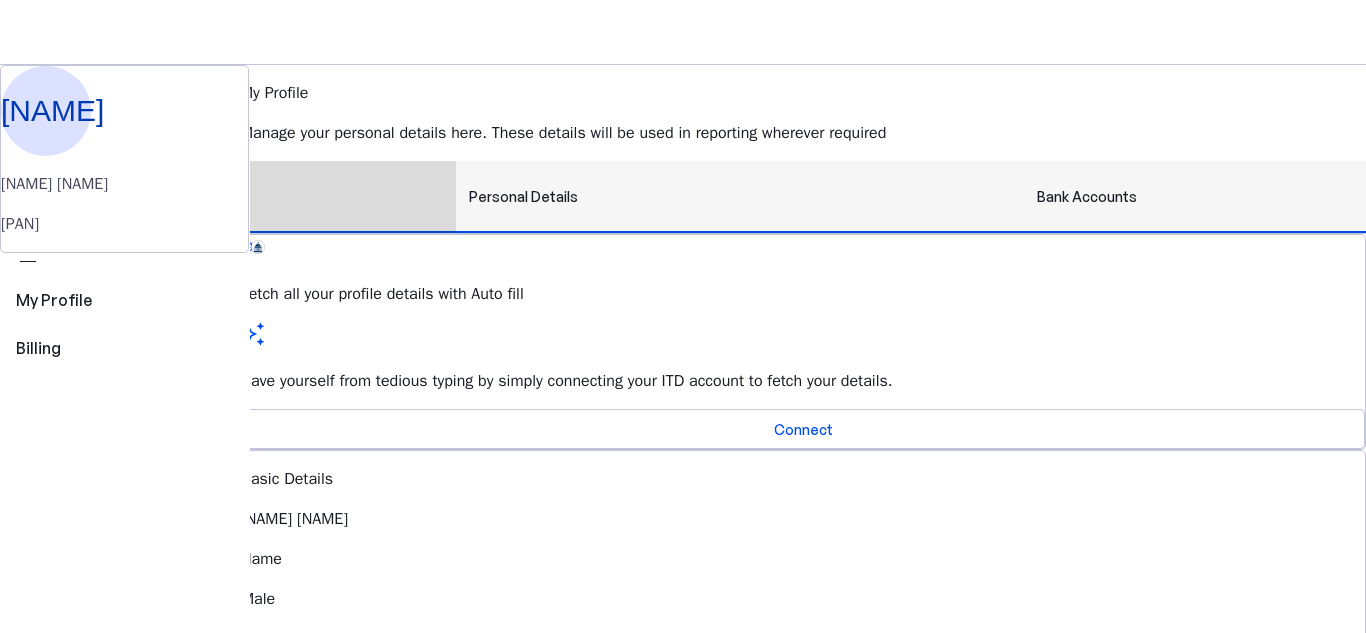 click on "Bank Accounts" at bounding box center (1087, 197) 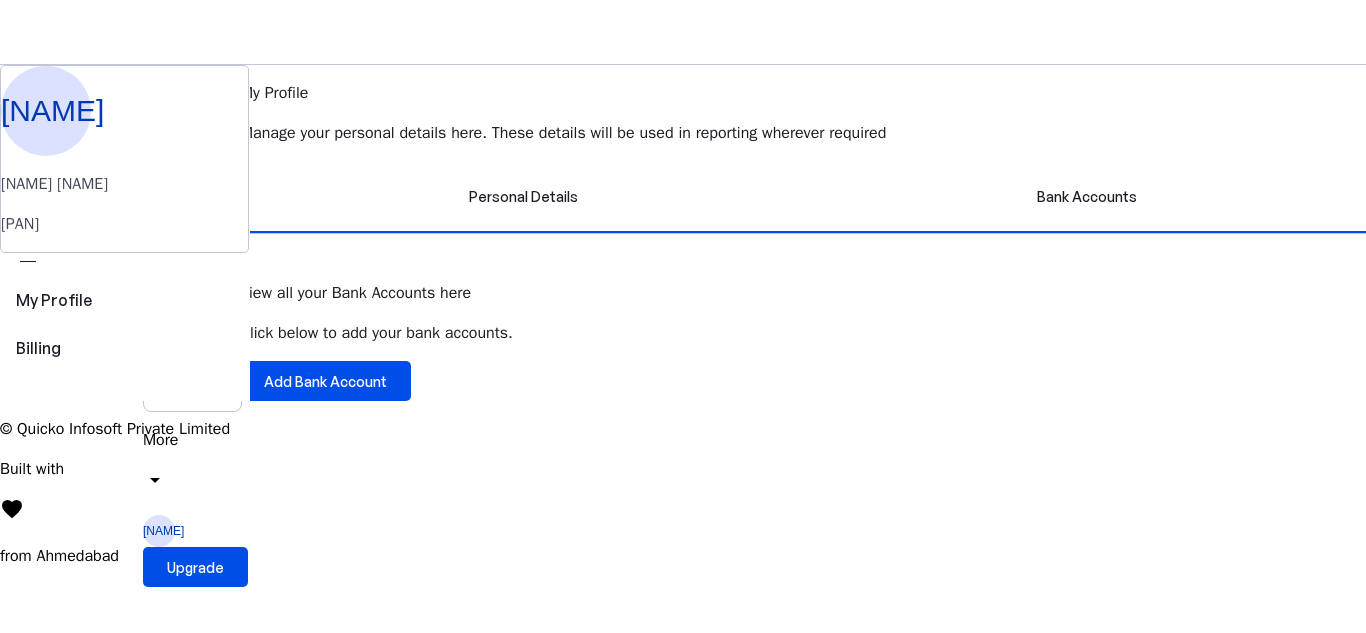 scroll, scrollTop: 2, scrollLeft: 0, axis: vertical 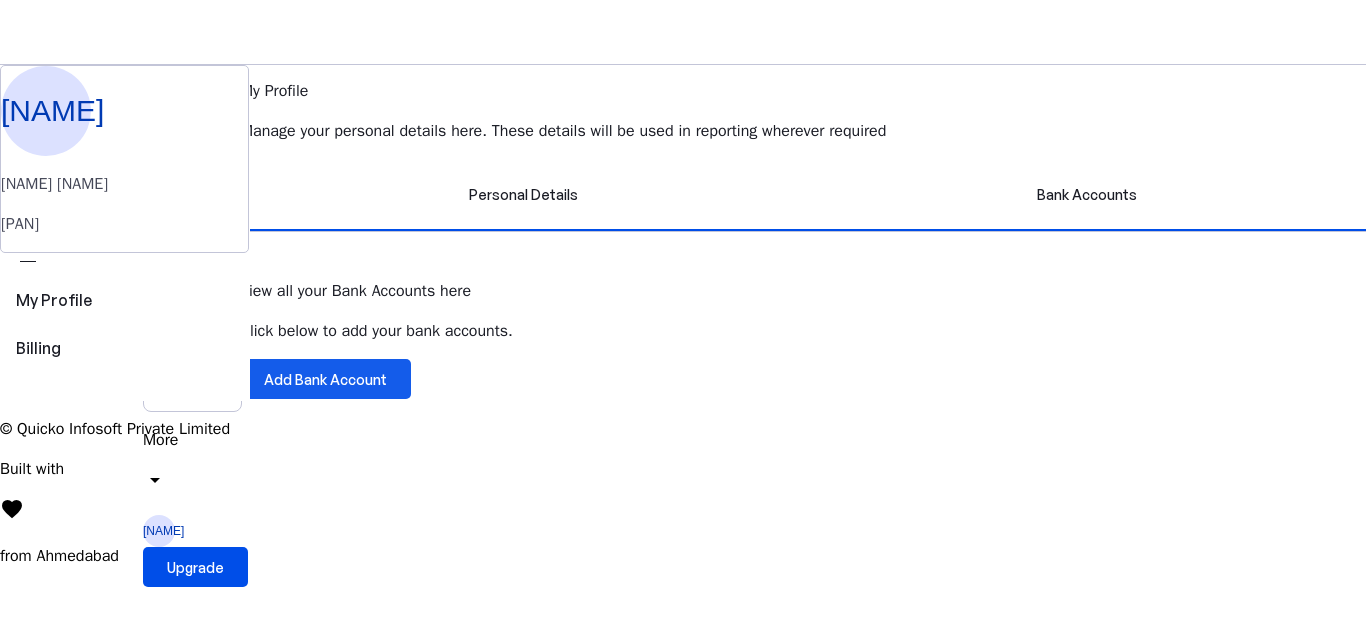 click on "Add Bank Account" at bounding box center [325, 379] 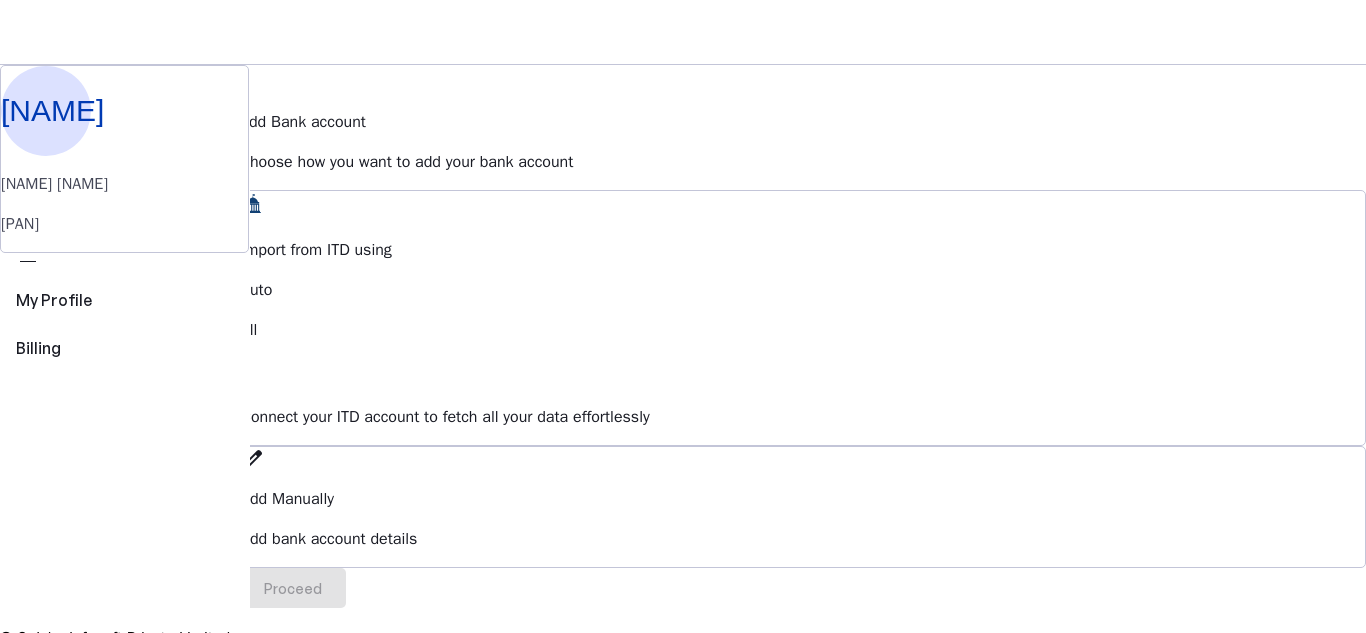 click on "Import from ITD using" at bounding box center (803, 250) 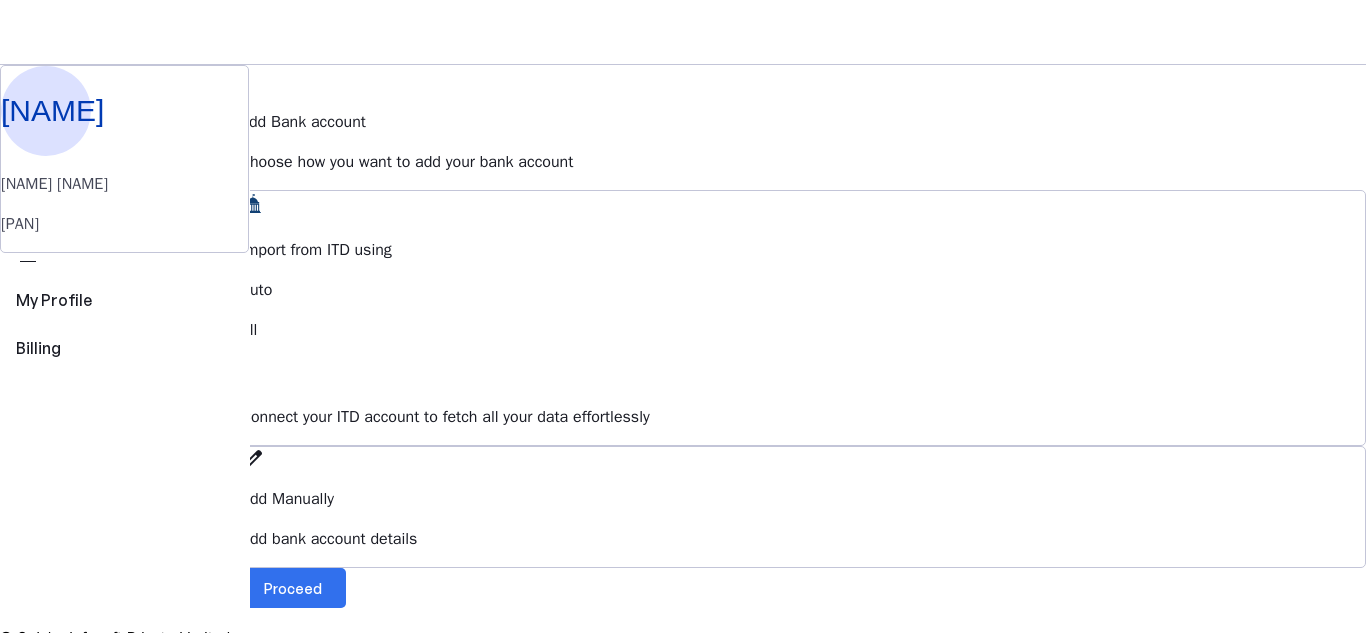click on "Proceed" at bounding box center (293, 588) 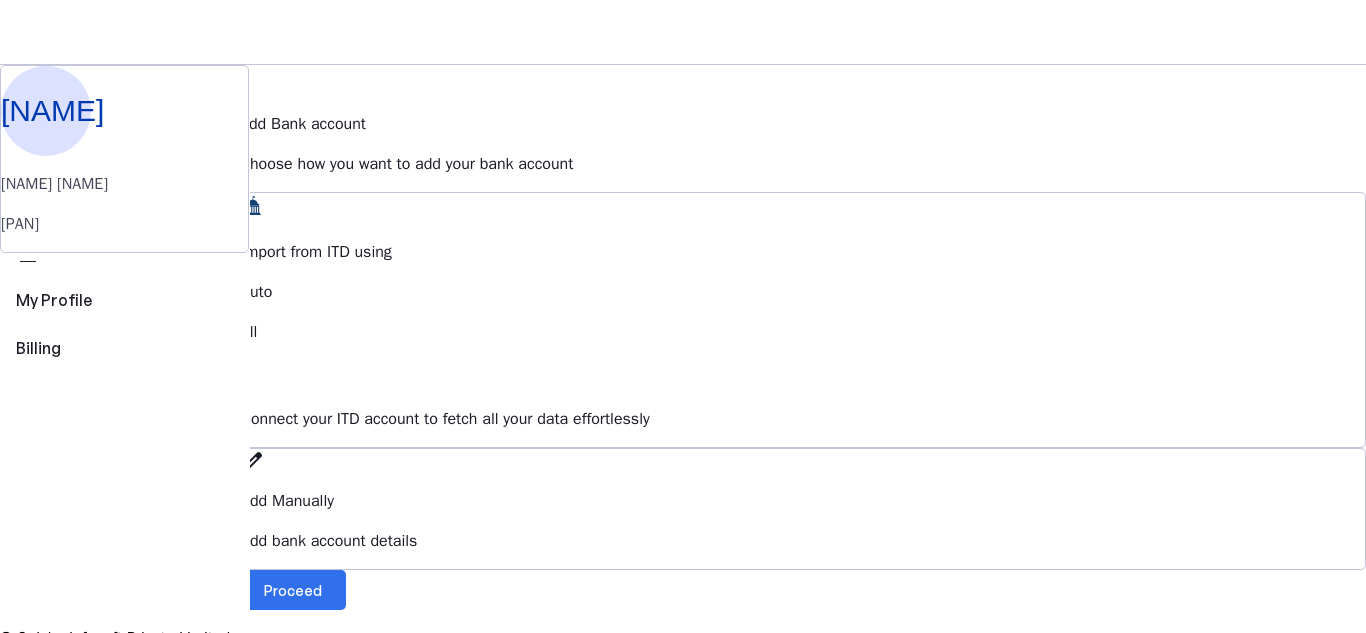 click on "Proceed" at bounding box center (293, 590) 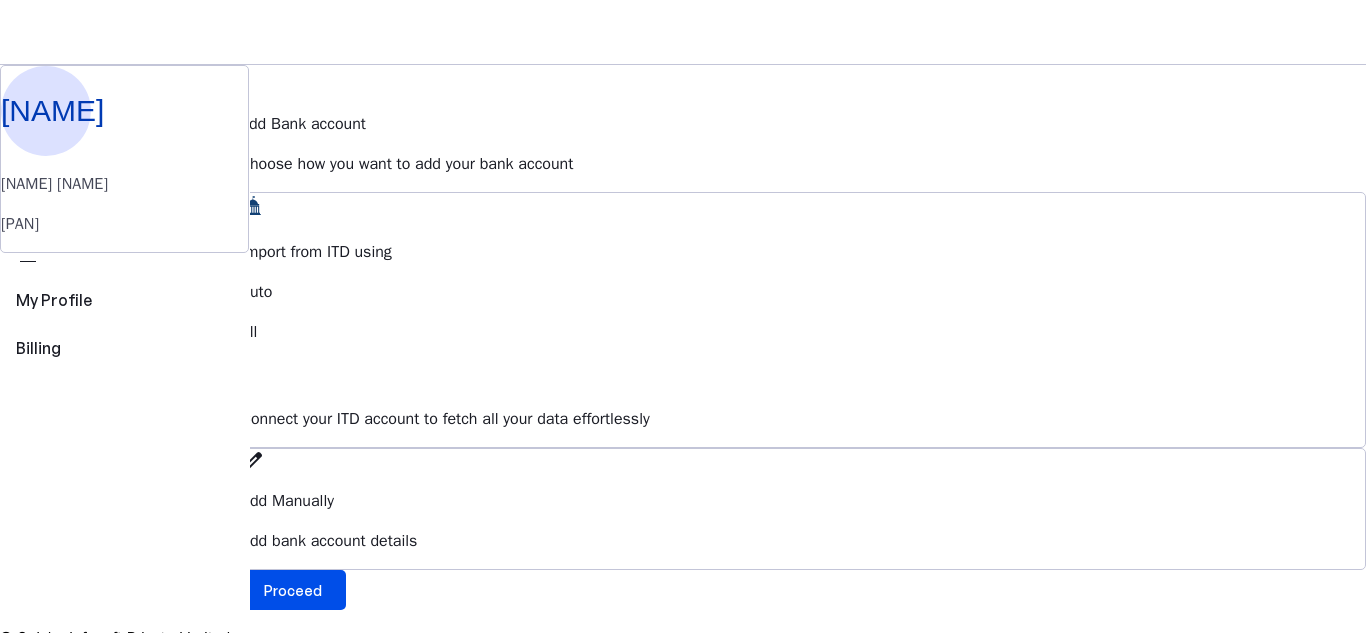 click on "Add Bank account Choose how you want to add your bank account  Import from ITD using  Auto fill  Connect your ITD account to fetch all your data effortlessly  edit Add Manually Add bank account details Proceed" at bounding box center [803, 337] 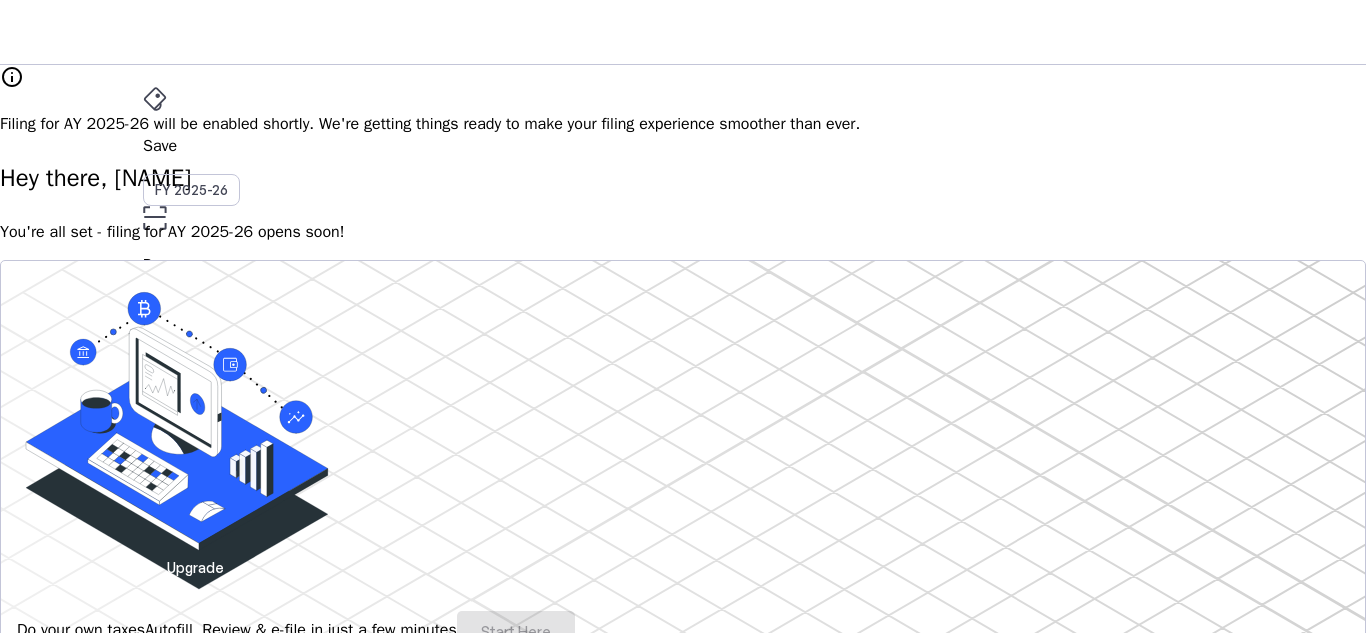 click at bounding box center [155, 99] 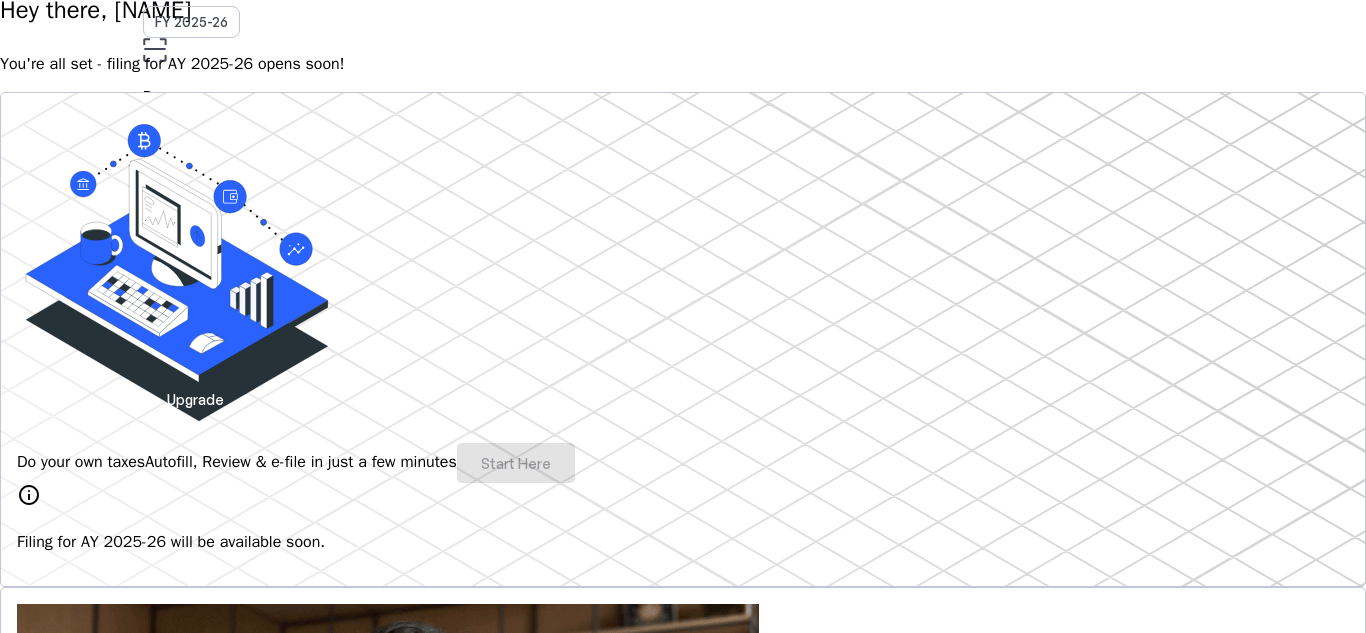 scroll, scrollTop: 200, scrollLeft: 0, axis: vertical 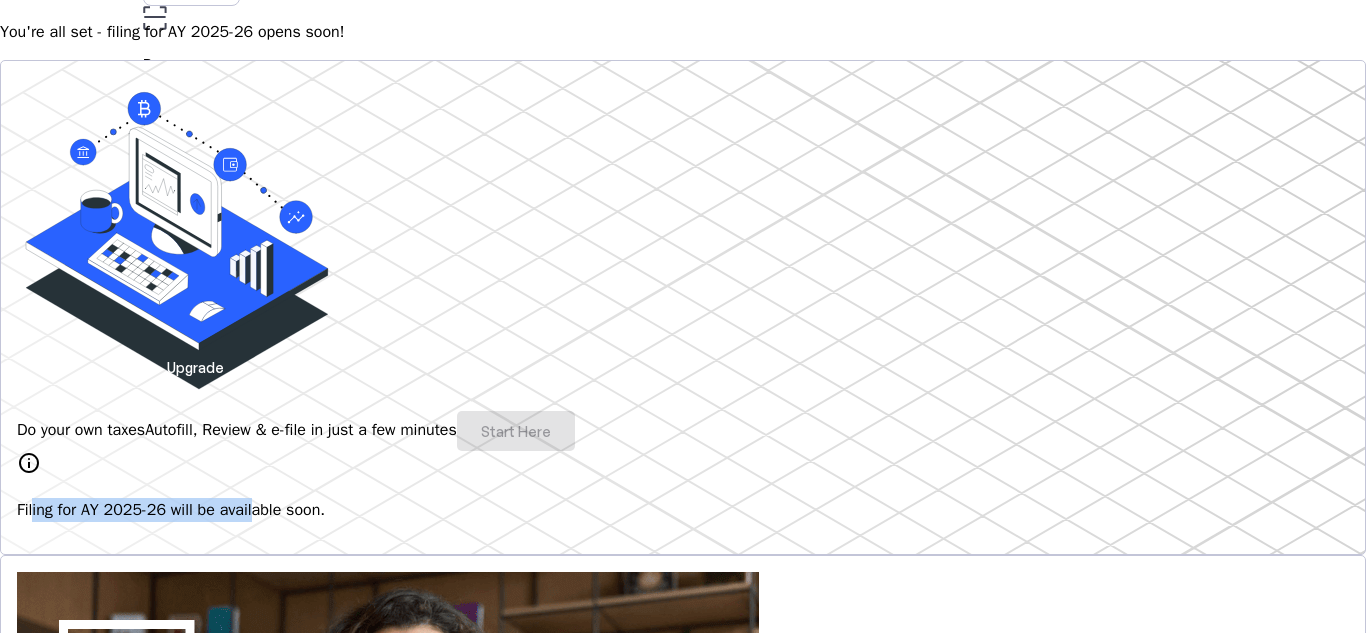 drag, startPoint x: 200, startPoint y: 520, endPoint x: 363, endPoint y: 524, distance: 163.04907 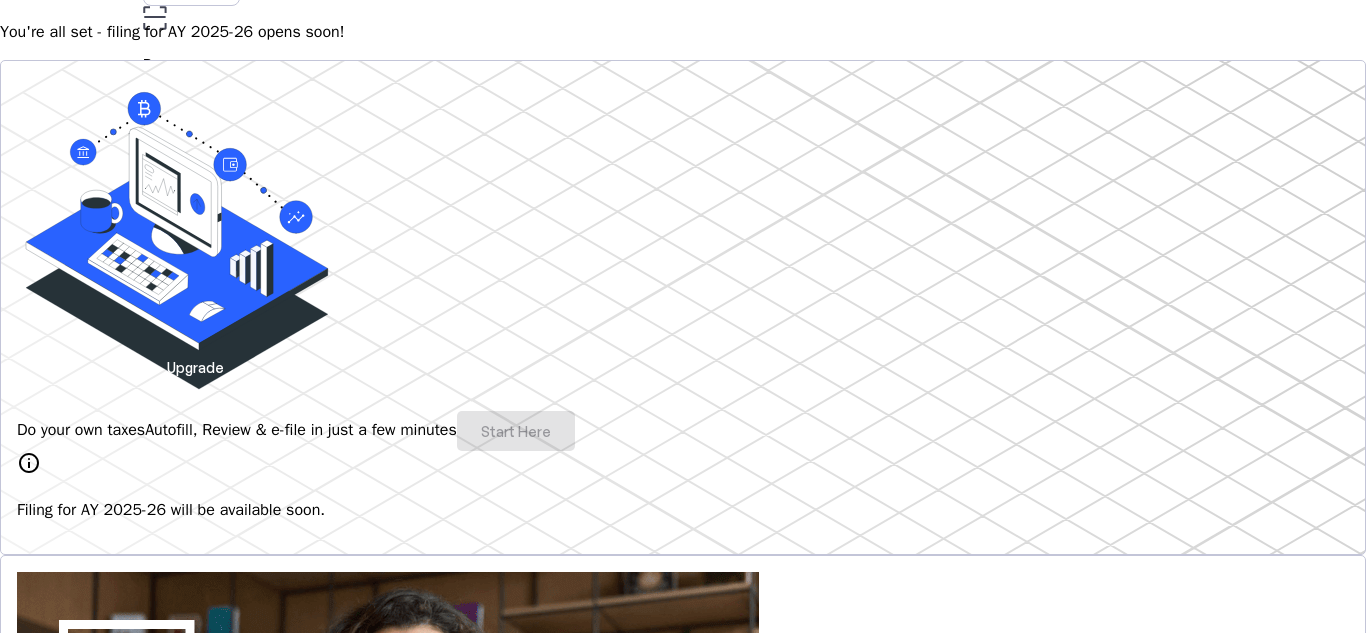 click on "info Filing for AY 2025-26 will be available soon." at bounding box center [683, 486] 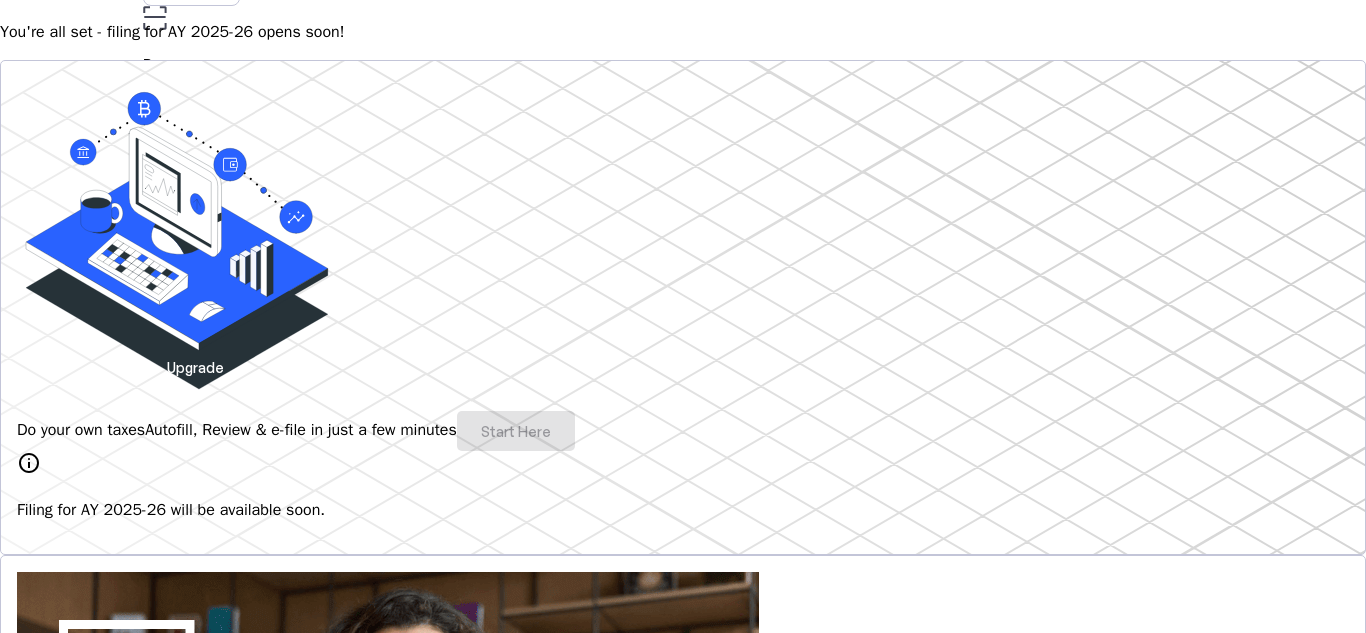 click on "Explore" at bounding box center [67, 1150] 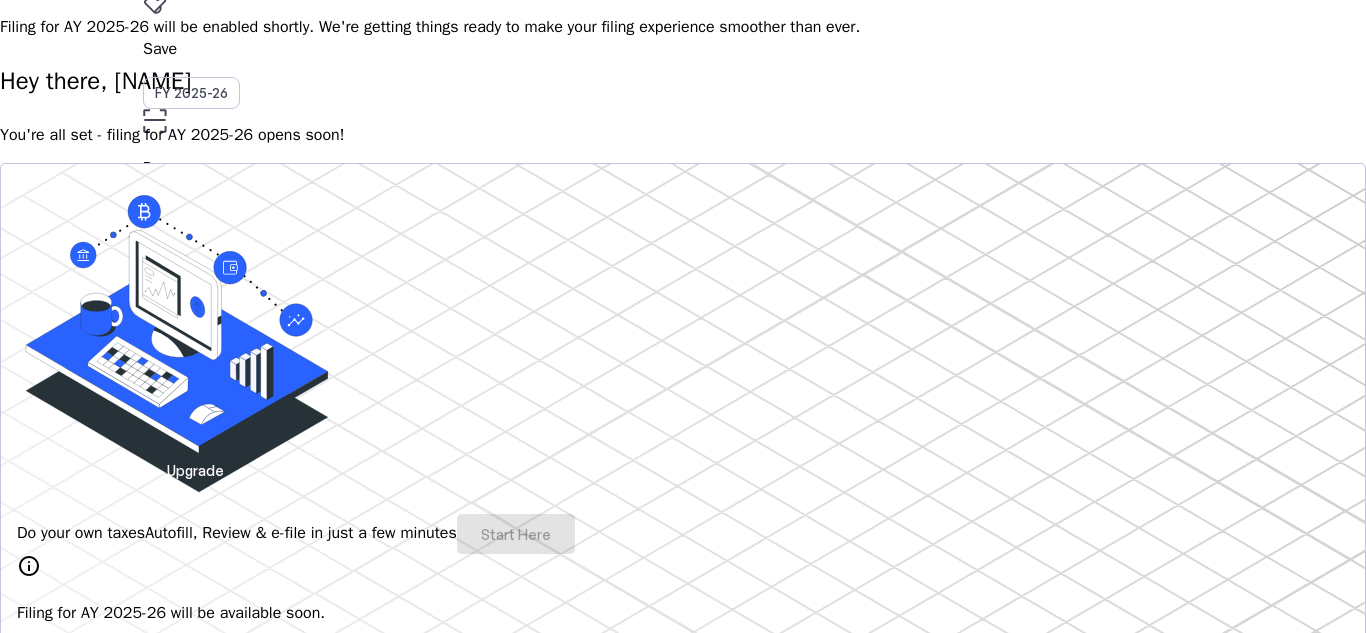 scroll, scrollTop: 0, scrollLeft: 0, axis: both 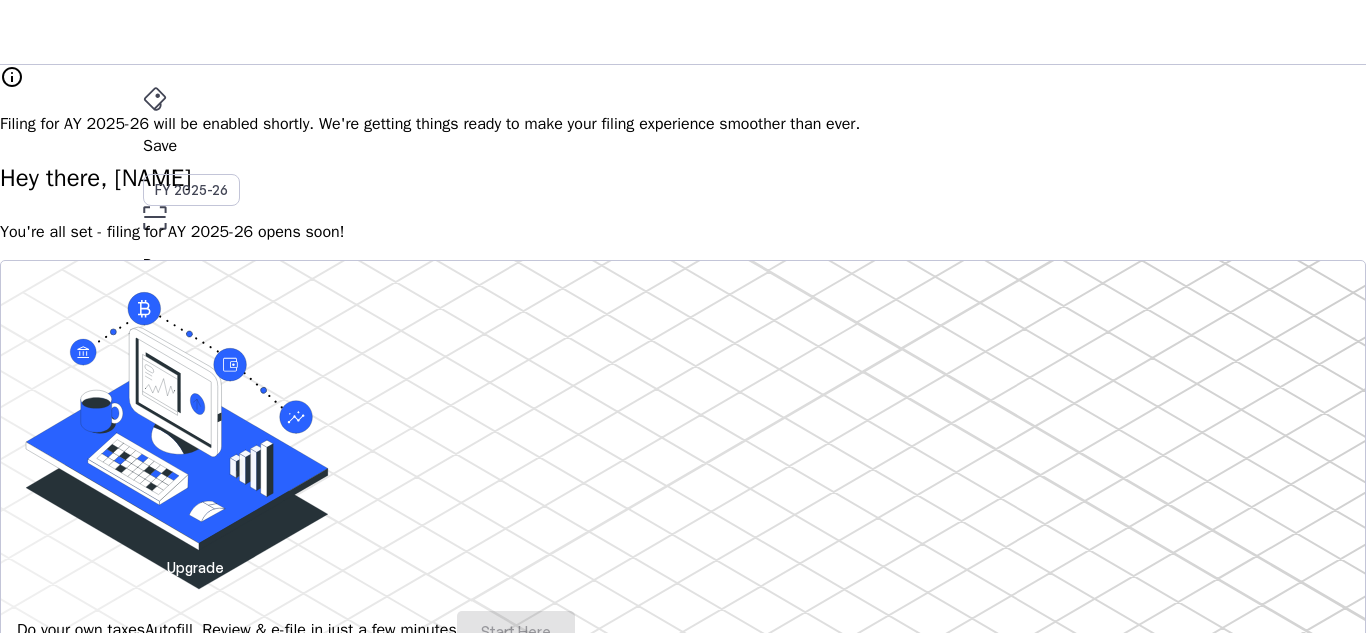 click on "Save FY 2025-26" at bounding box center (683, 146) 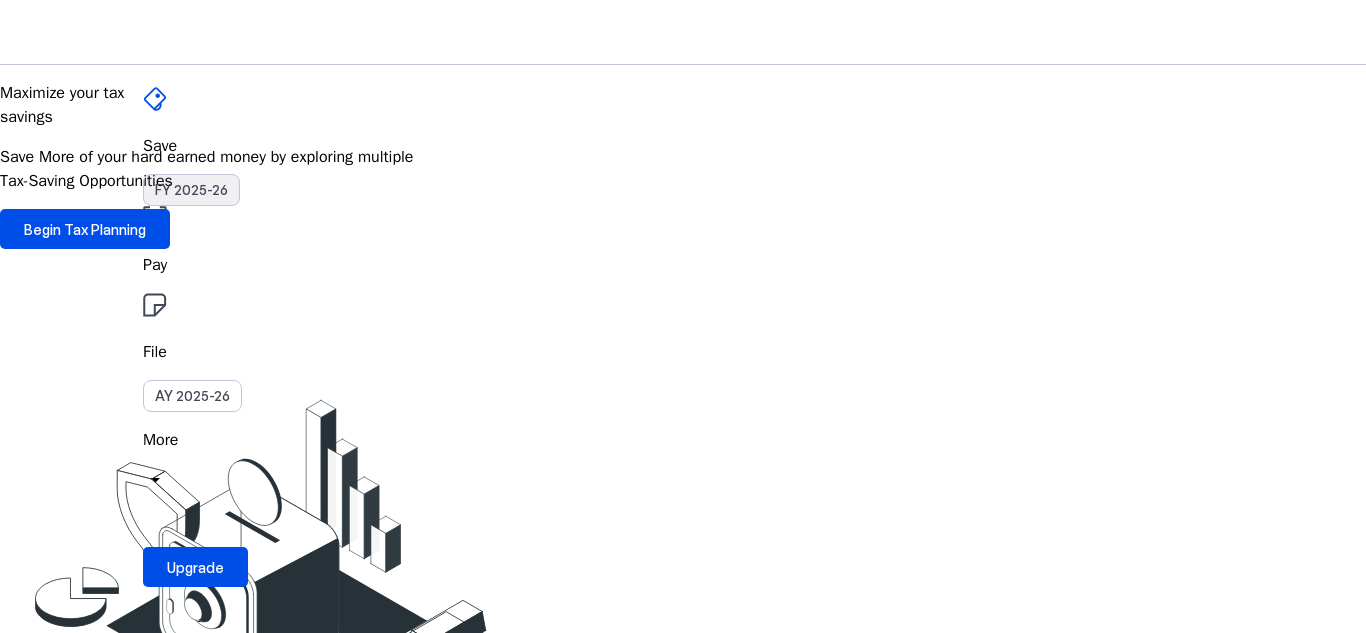 click on "FY 2025-26" at bounding box center [191, 190] 